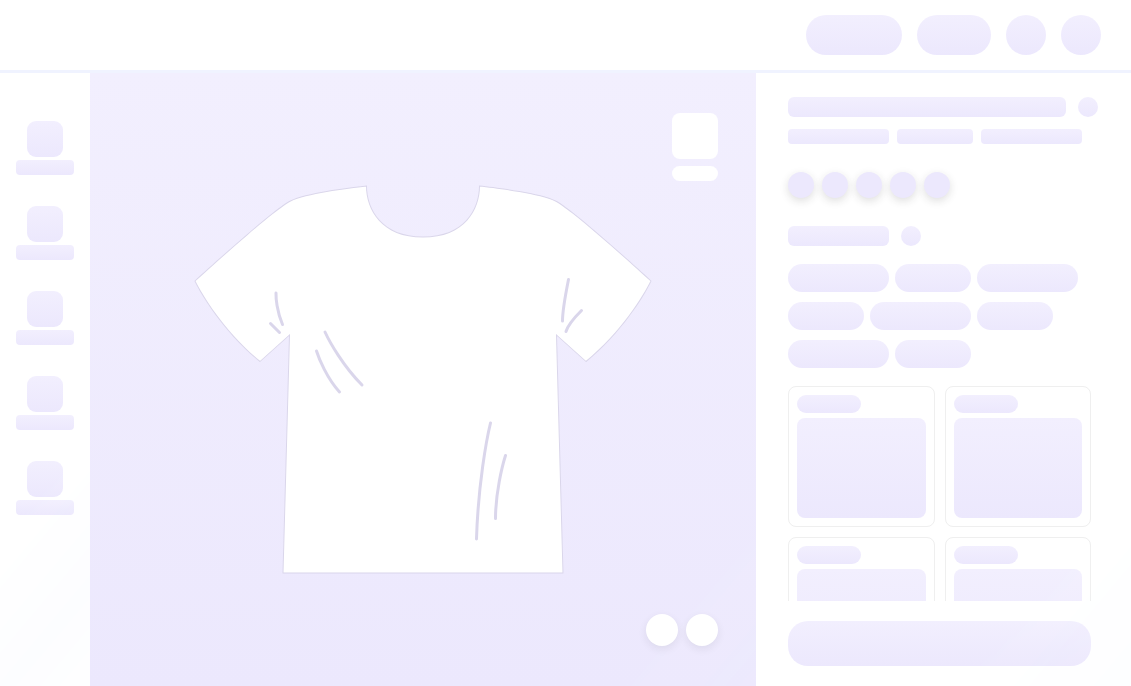 scroll, scrollTop: 0, scrollLeft: 0, axis: both 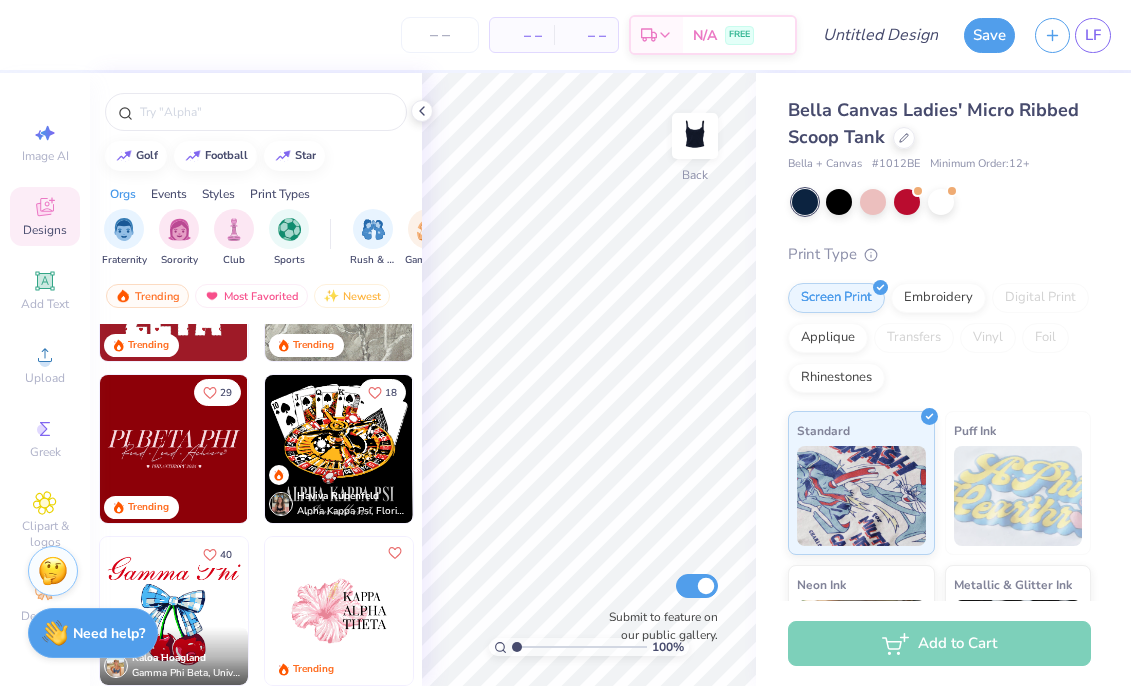 click at bounding box center (174, 449) 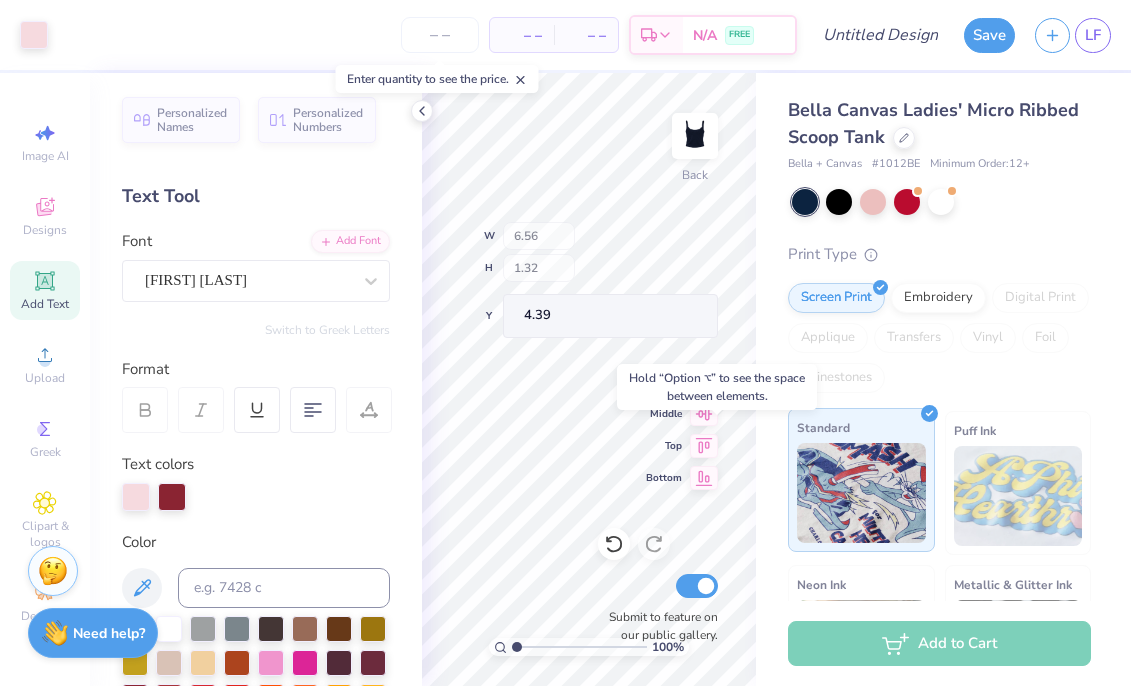 type on "4.39" 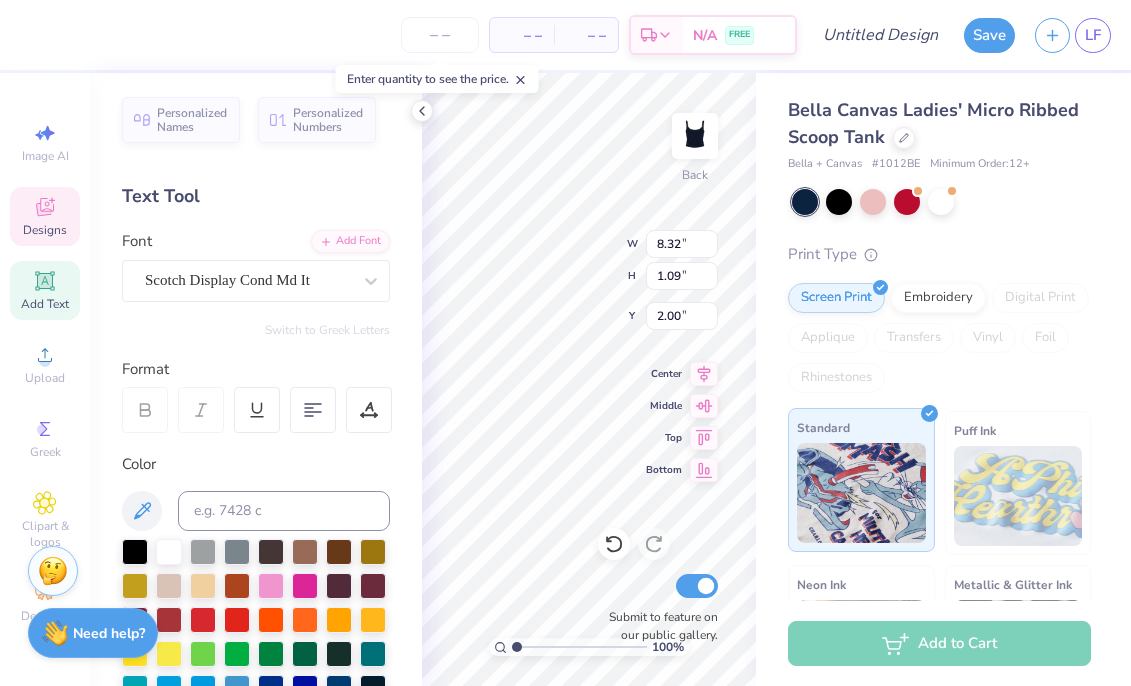 scroll, scrollTop: 0, scrollLeft: 0, axis: both 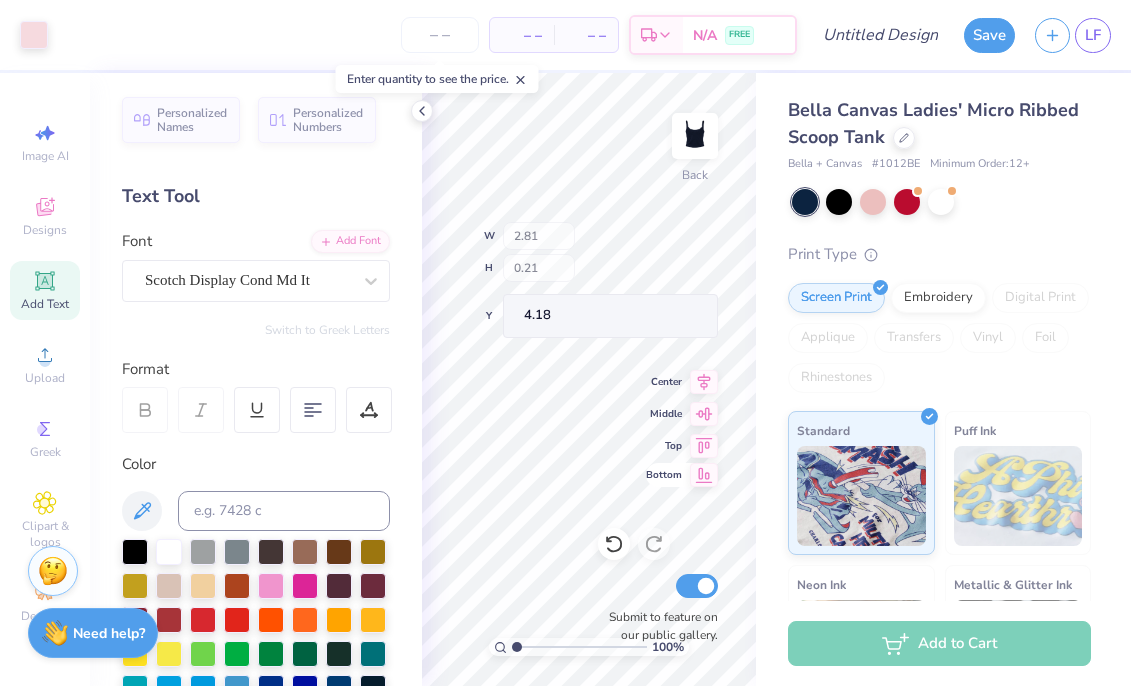 type on "2.81" 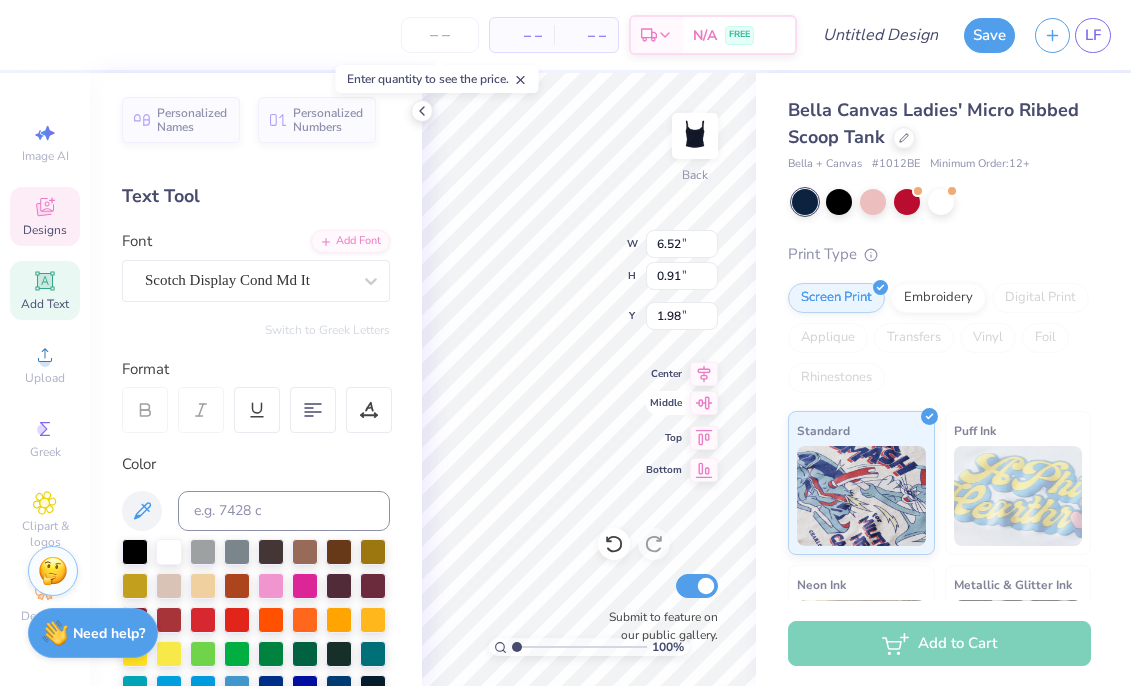 type on "6.52" 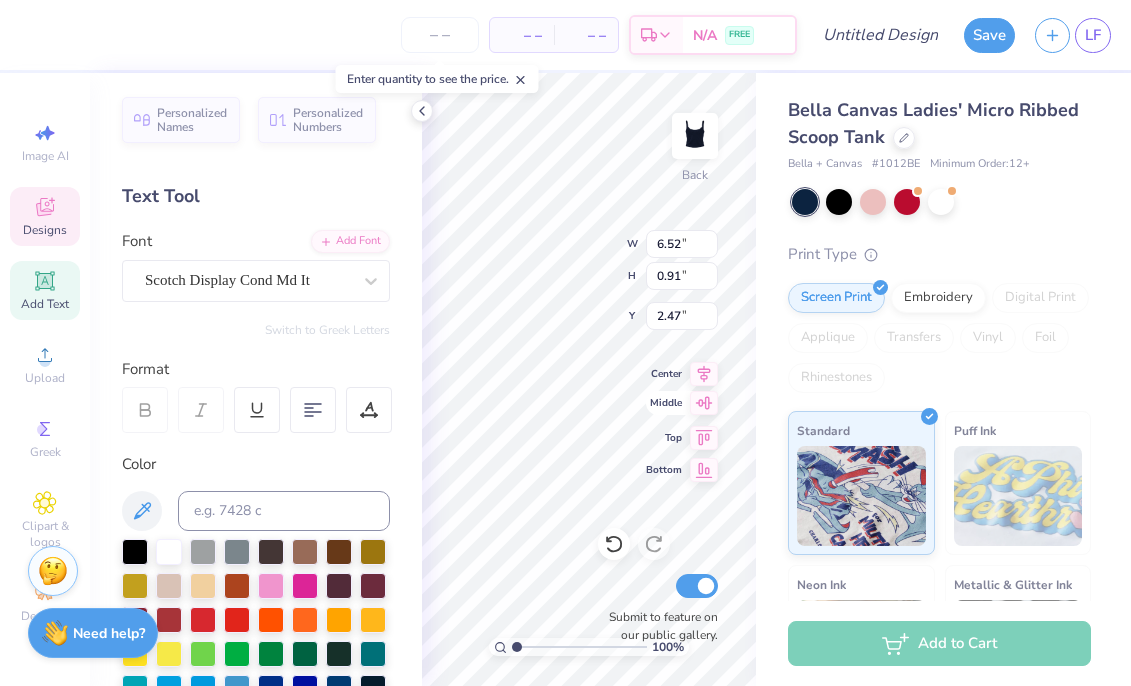 type on "2.47" 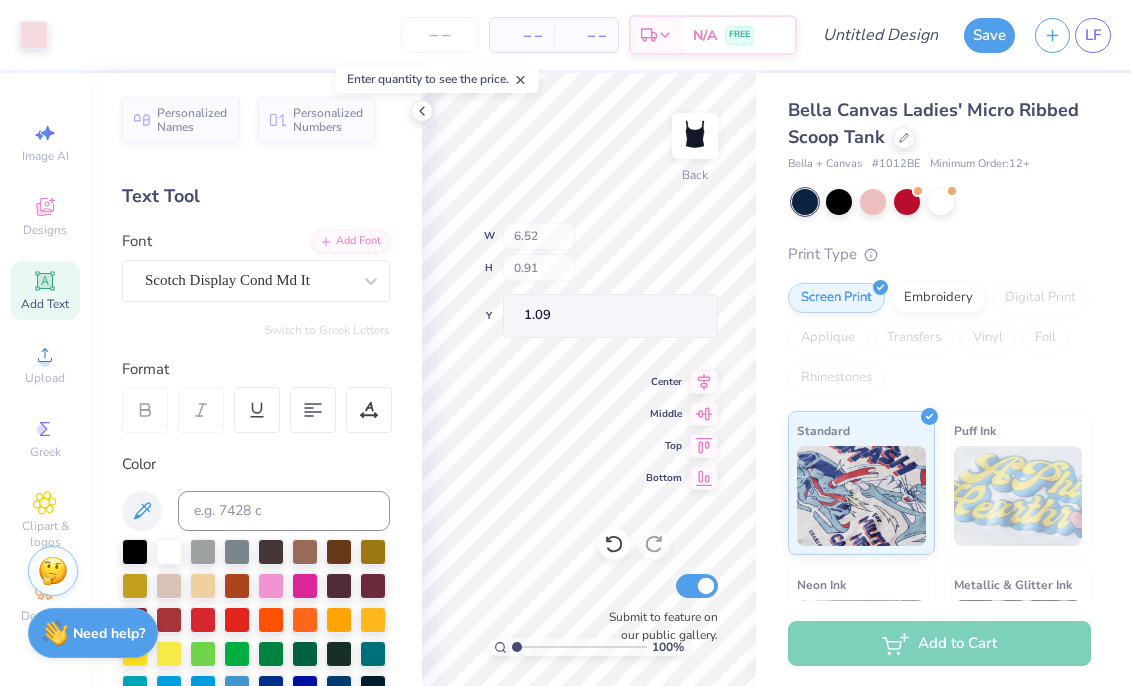 type on "1.09" 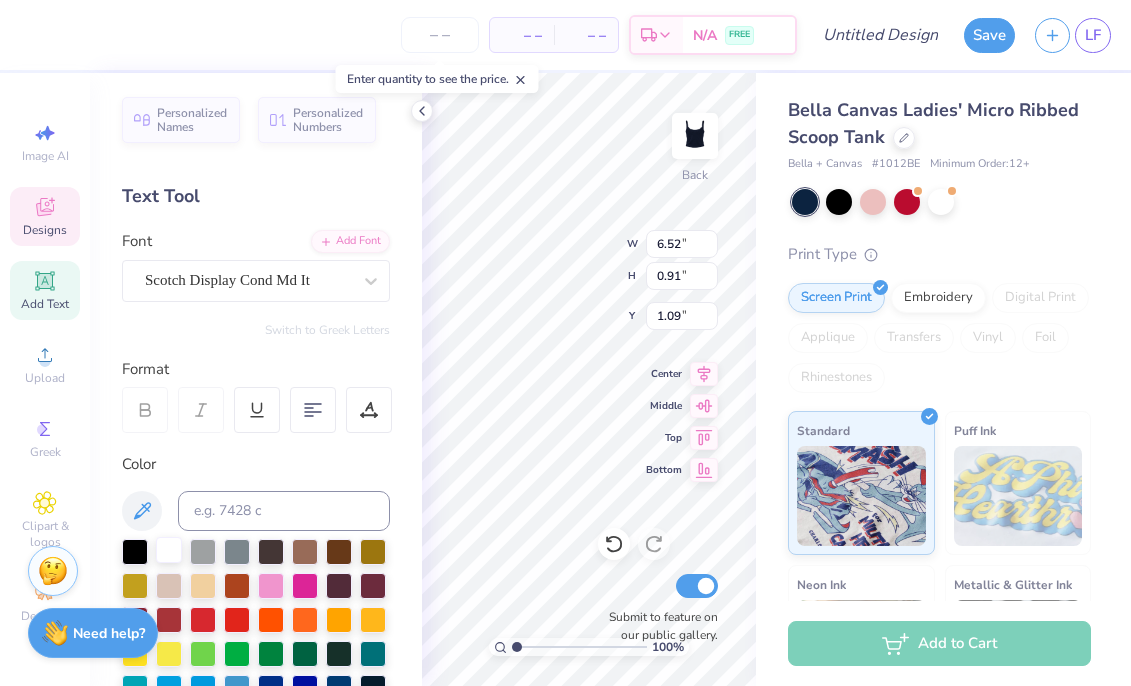 click at bounding box center (169, 550) 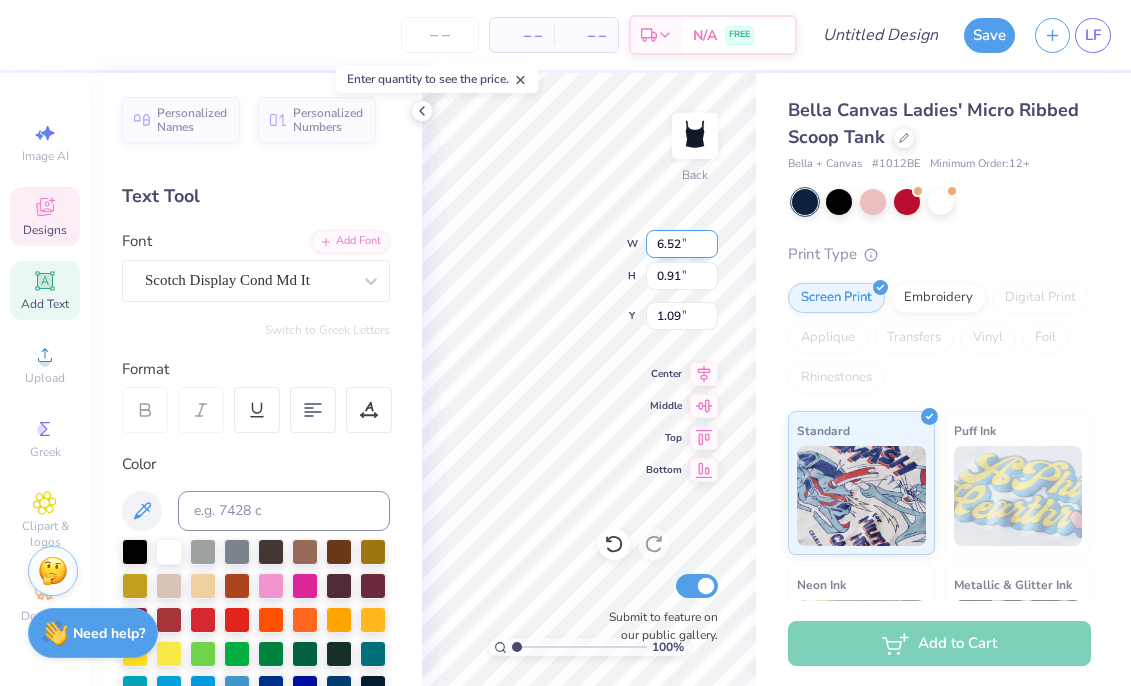 click on "100  % Back W 6.52 6.52 " H 0.91 0.91 " Y 1.09 1.09 " Center Middle Top Bottom Submit to feature on our public gallery." at bounding box center (589, 379) 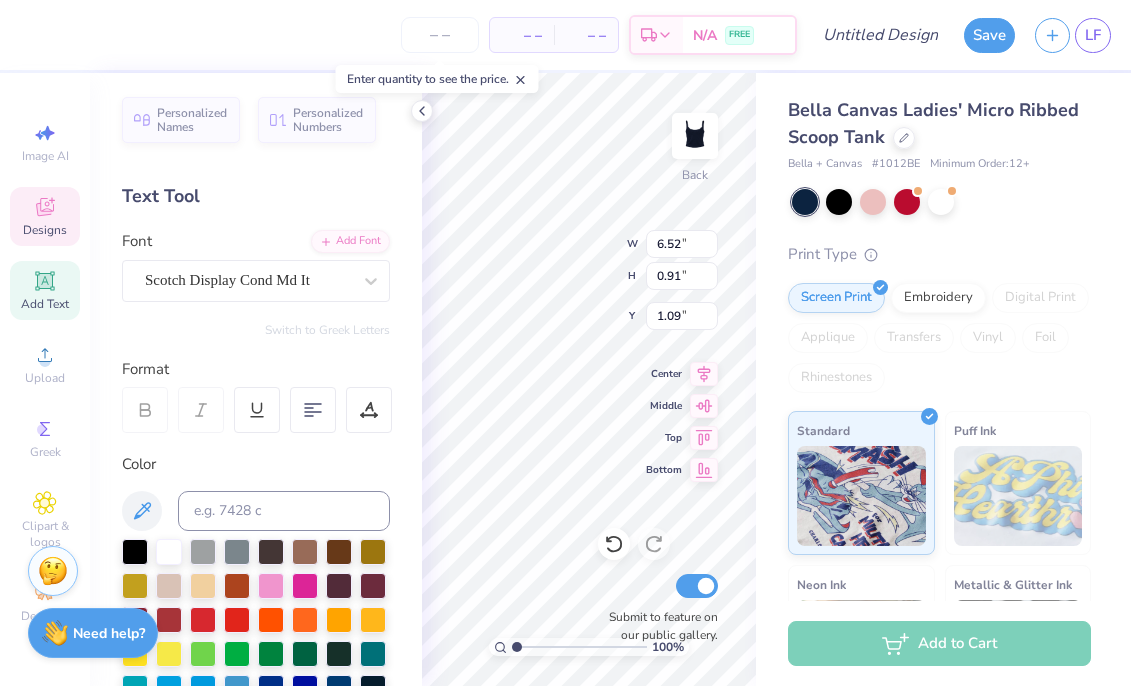 scroll, scrollTop: 0, scrollLeft: 0, axis: both 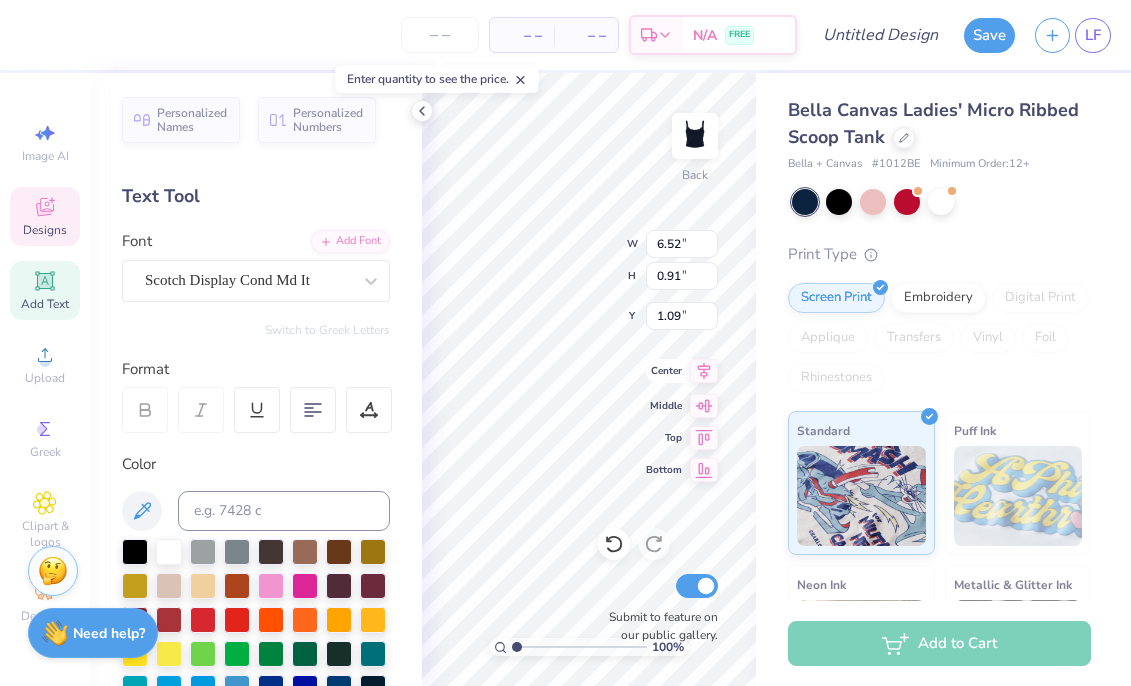 click on "100  % Back W 6.52 6.52 " H 0.91 0.91 " Y 1.09 1.09 " Center Middle Top Bottom Submit to feature on our public gallery." at bounding box center [589, 379] 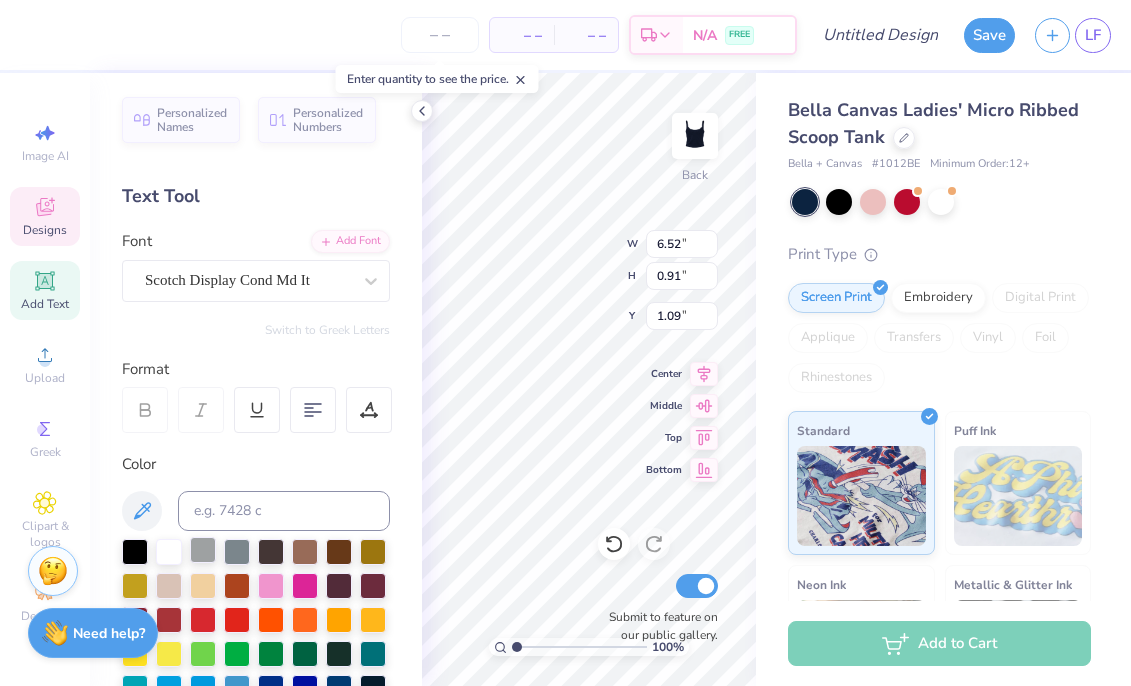 click at bounding box center (203, 550) 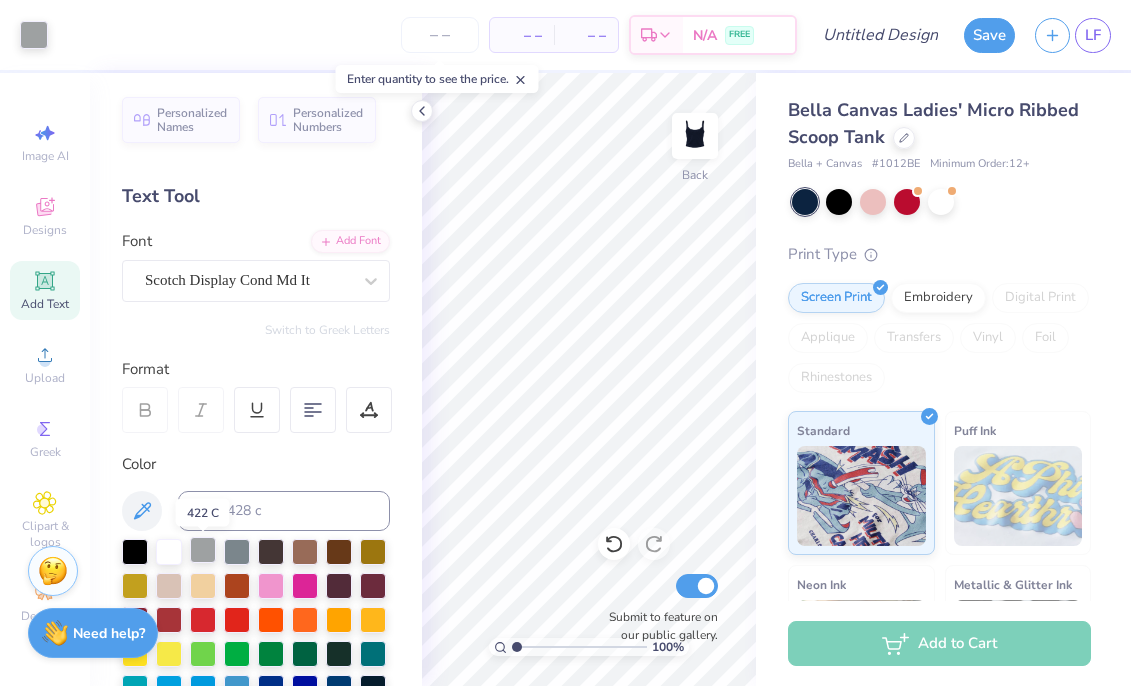 click at bounding box center (203, 550) 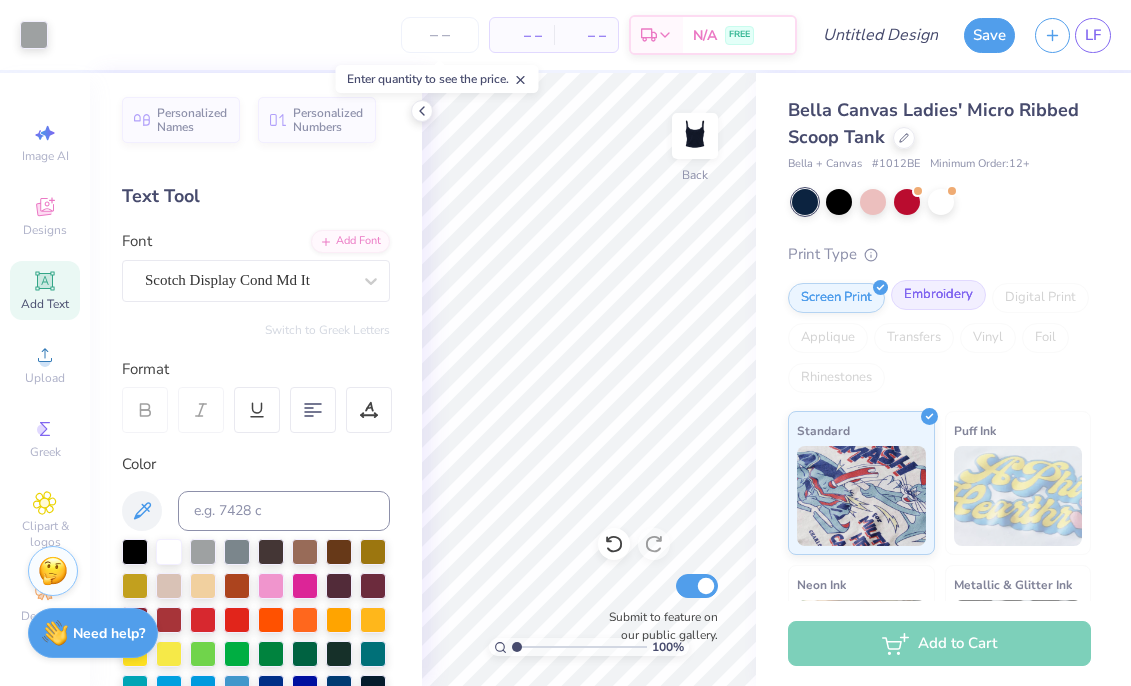 click on "Embroidery" at bounding box center (938, 295) 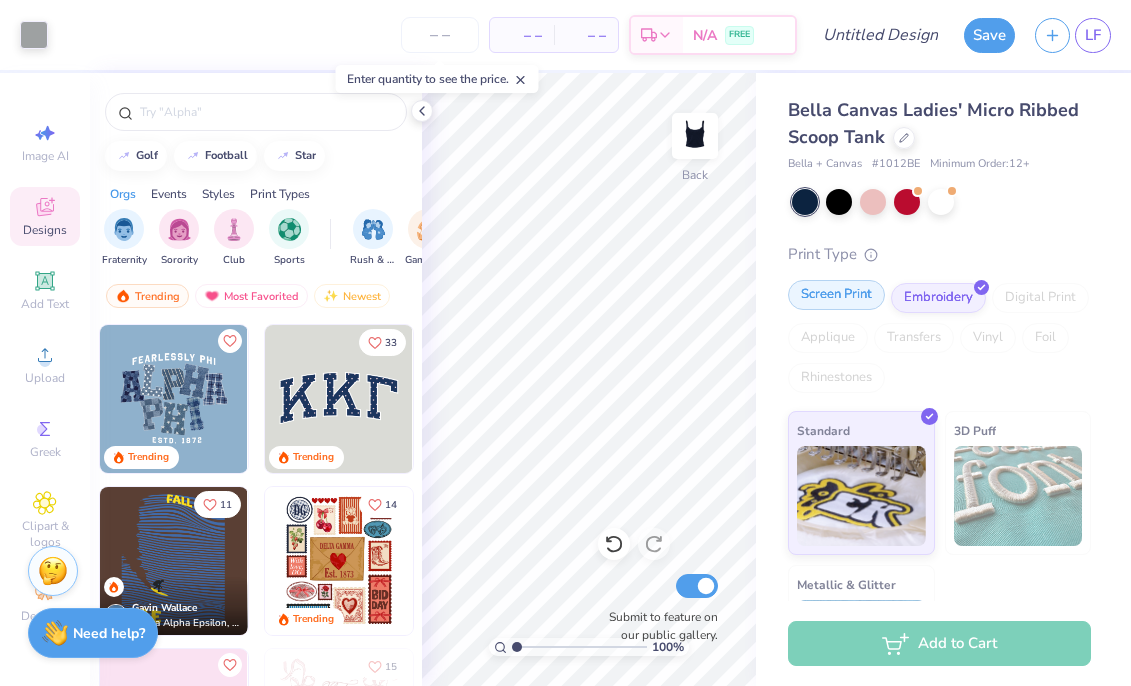click on "Screen Print" at bounding box center [836, 295] 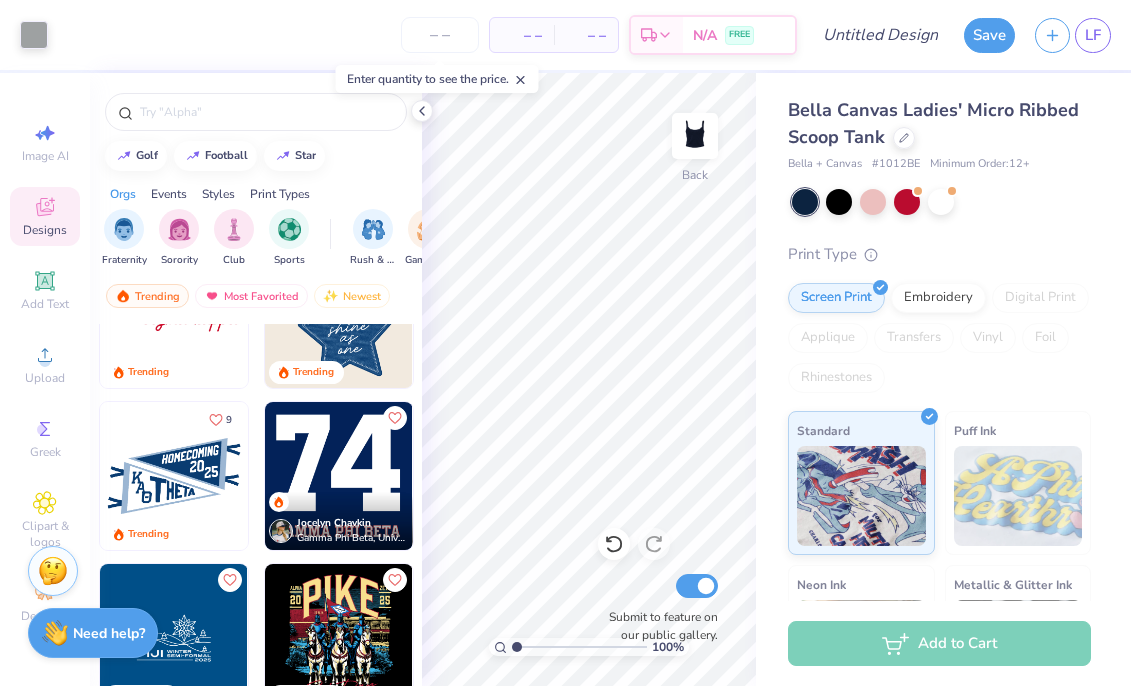 scroll, scrollTop: 2036, scrollLeft: 0, axis: vertical 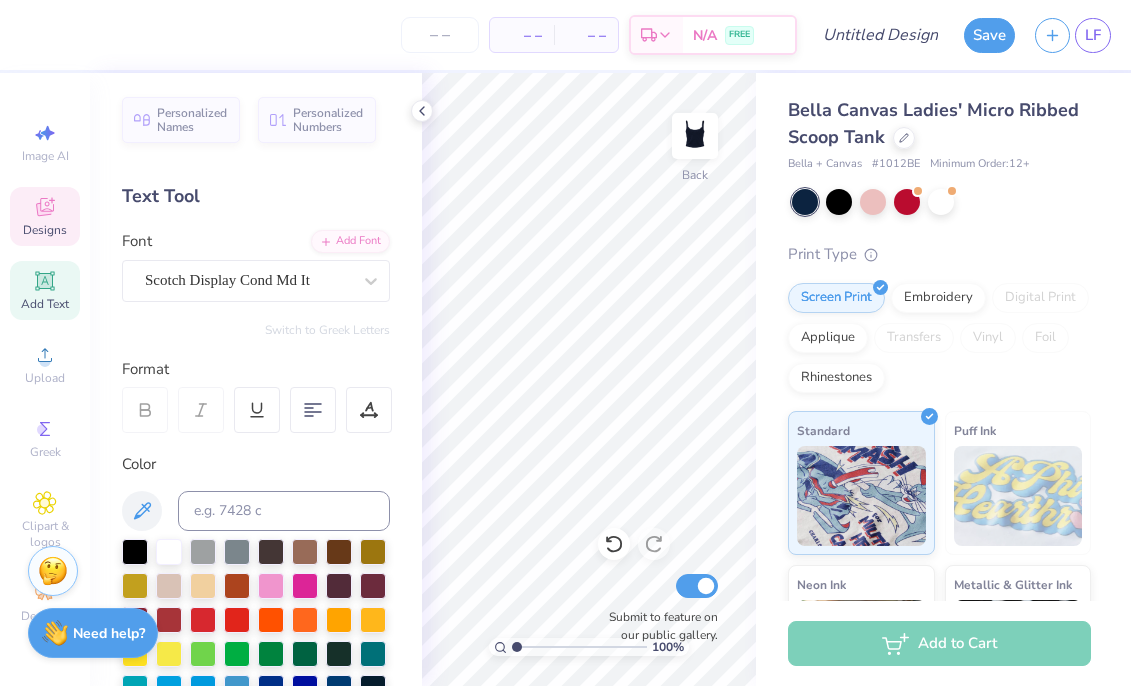 click on "Designs" at bounding box center (45, 216) 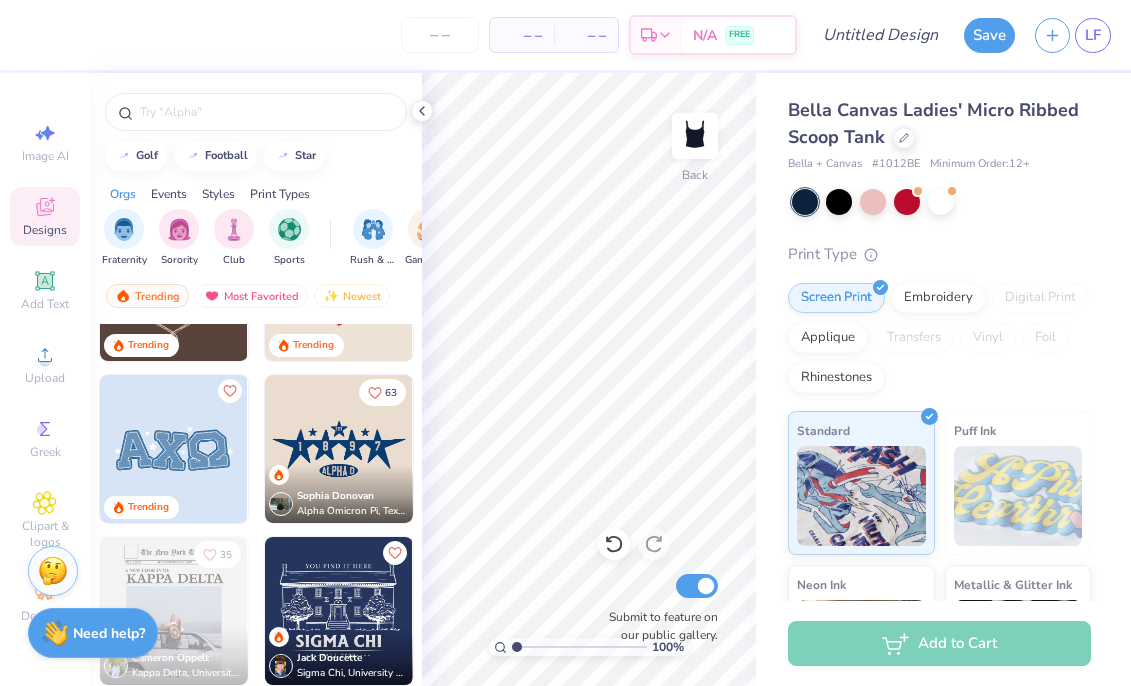 scroll, scrollTop: 822, scrollLeft: 0, axis: vertical 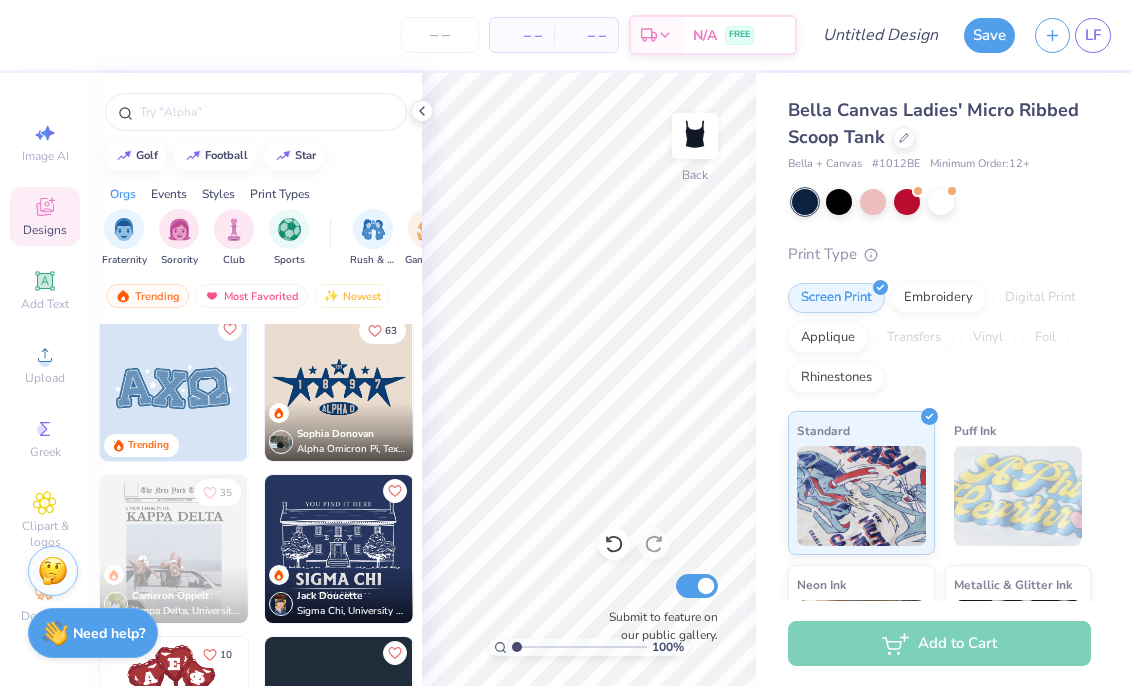 click at bounding box center (339, 387) 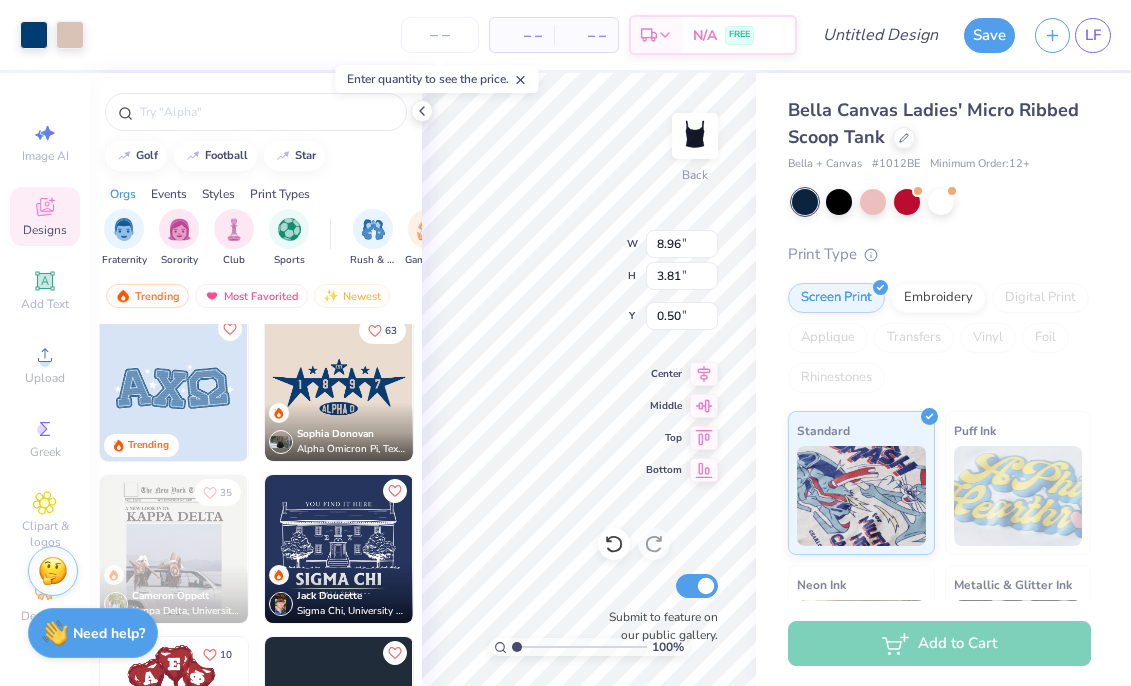 type on "0.50" 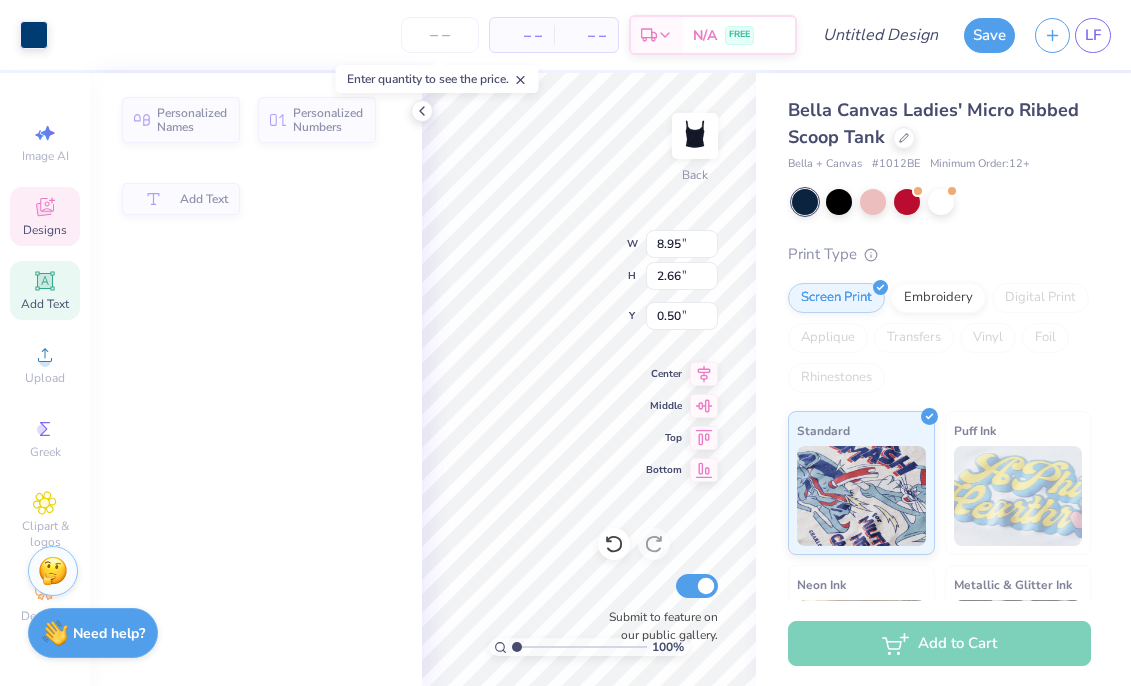 type on "8.95" 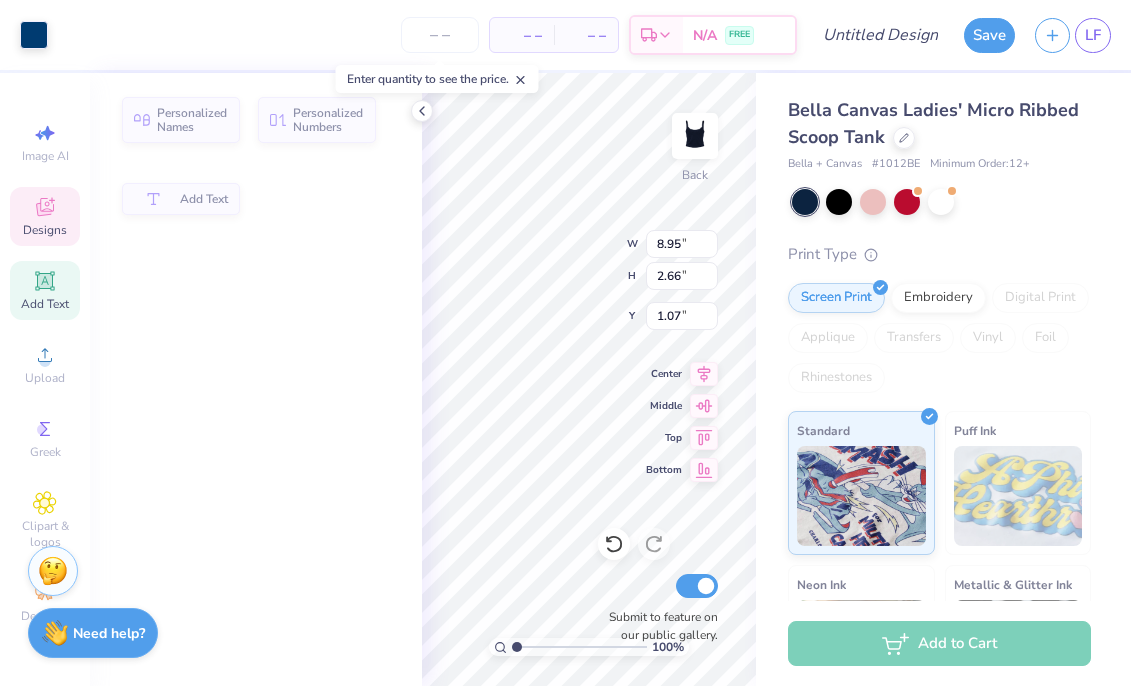 type on "0.35" 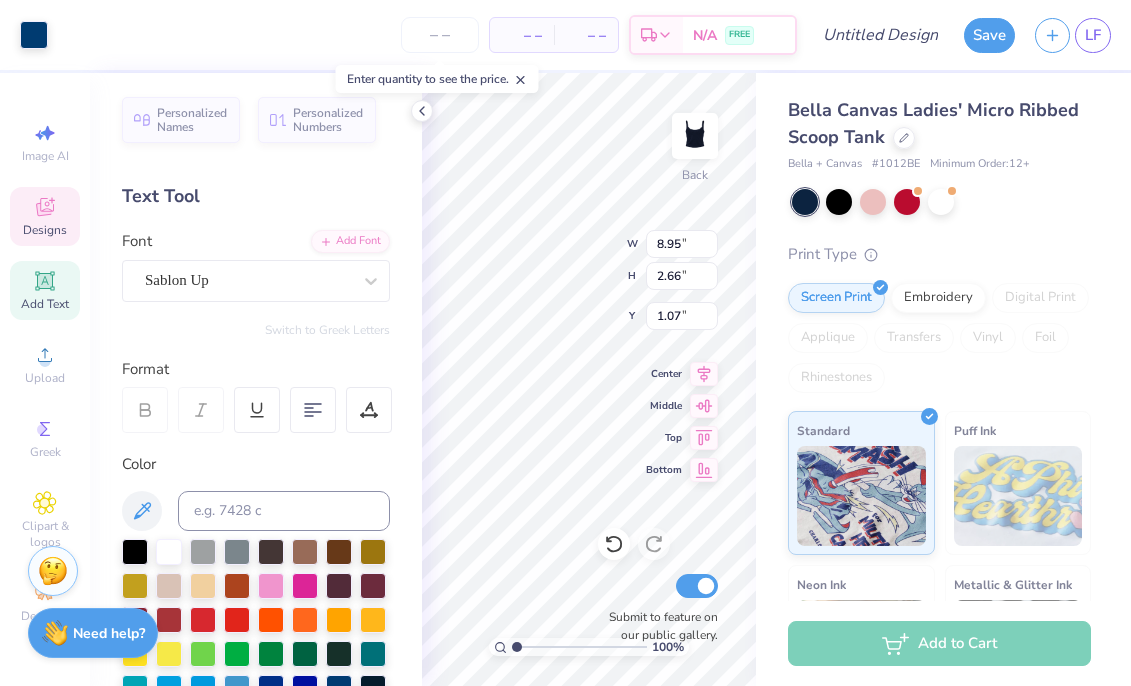 type on "0.35" 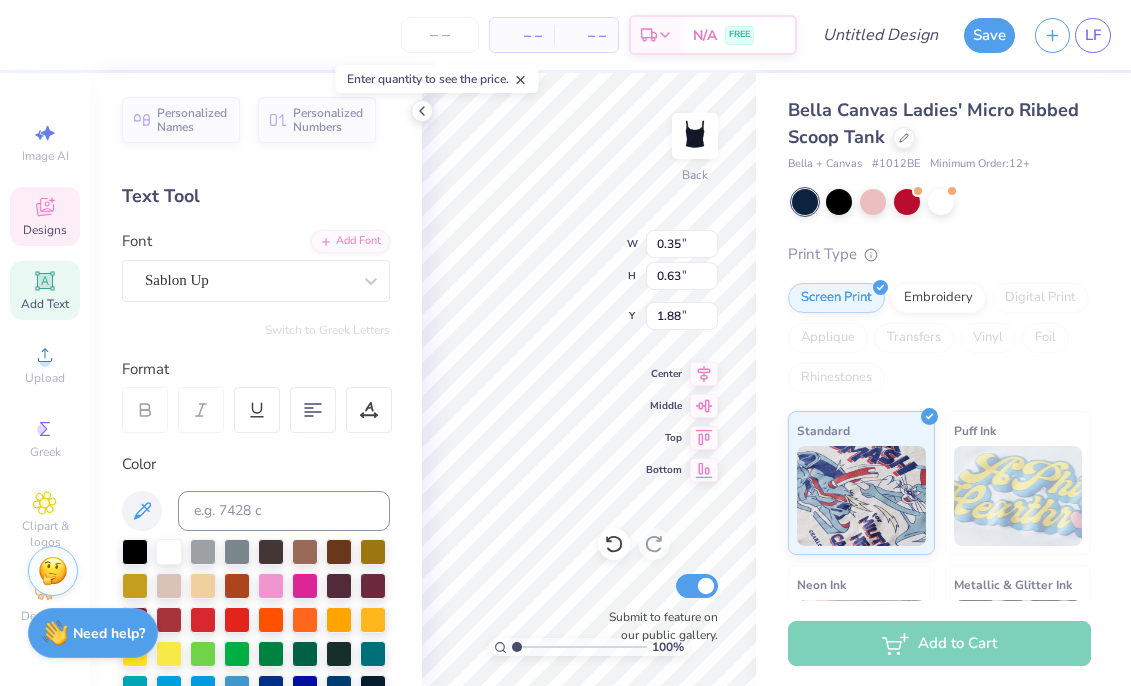 type on "0.55" 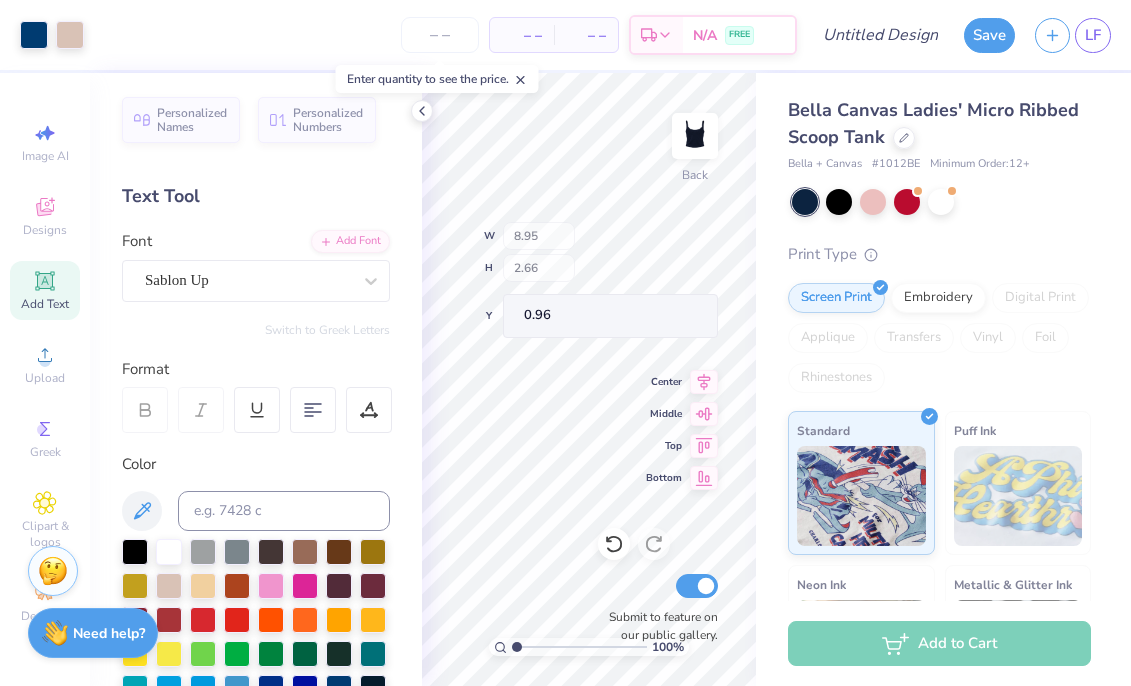 type on "0.96" 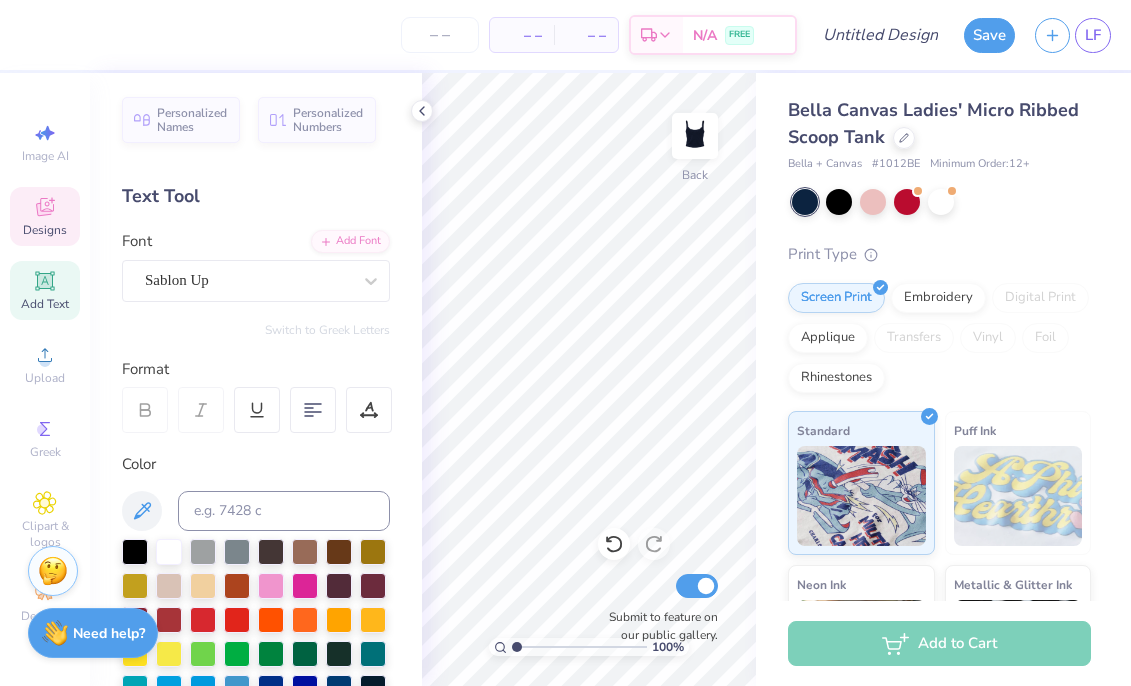 click 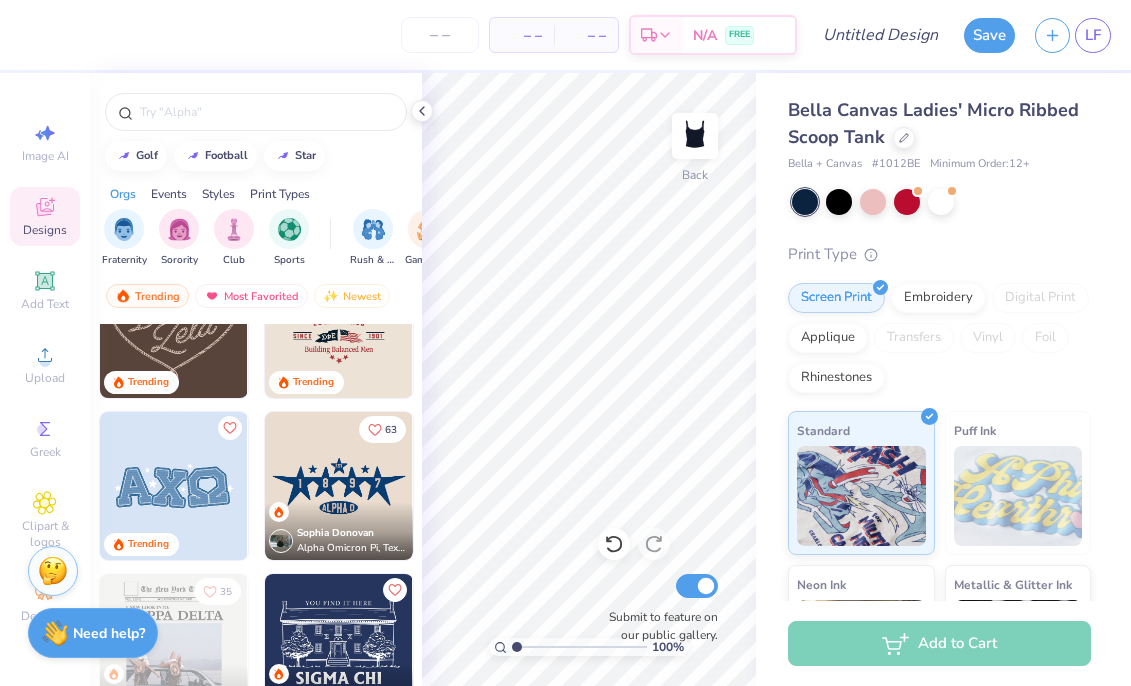 scroll, scrollTop: 750, scrollLeft: 0, axis: vertical 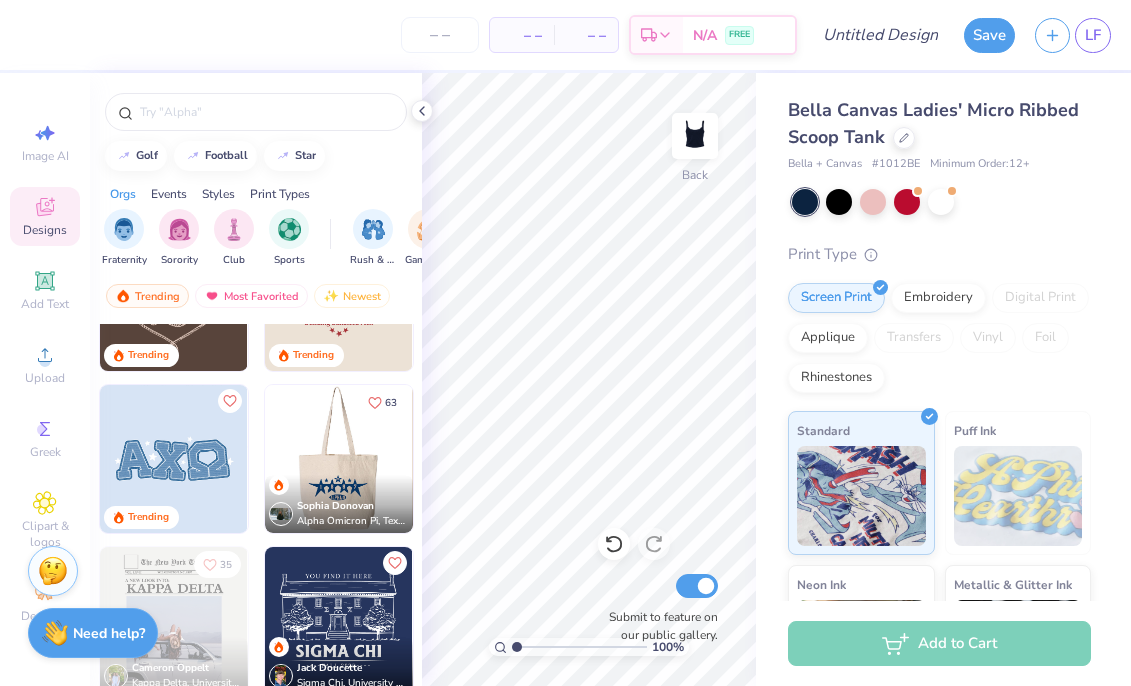 click at bounding box center (339, 459) 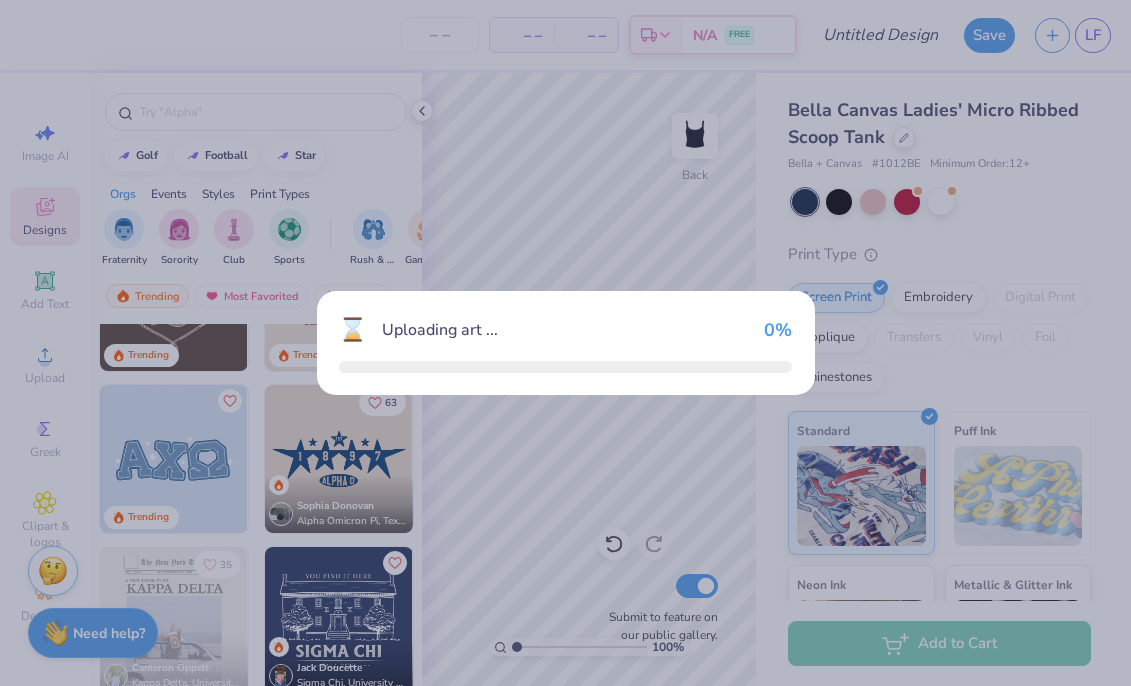 click on "⌛ Uploading art ... 0 %" at bounding box center [565, 343] 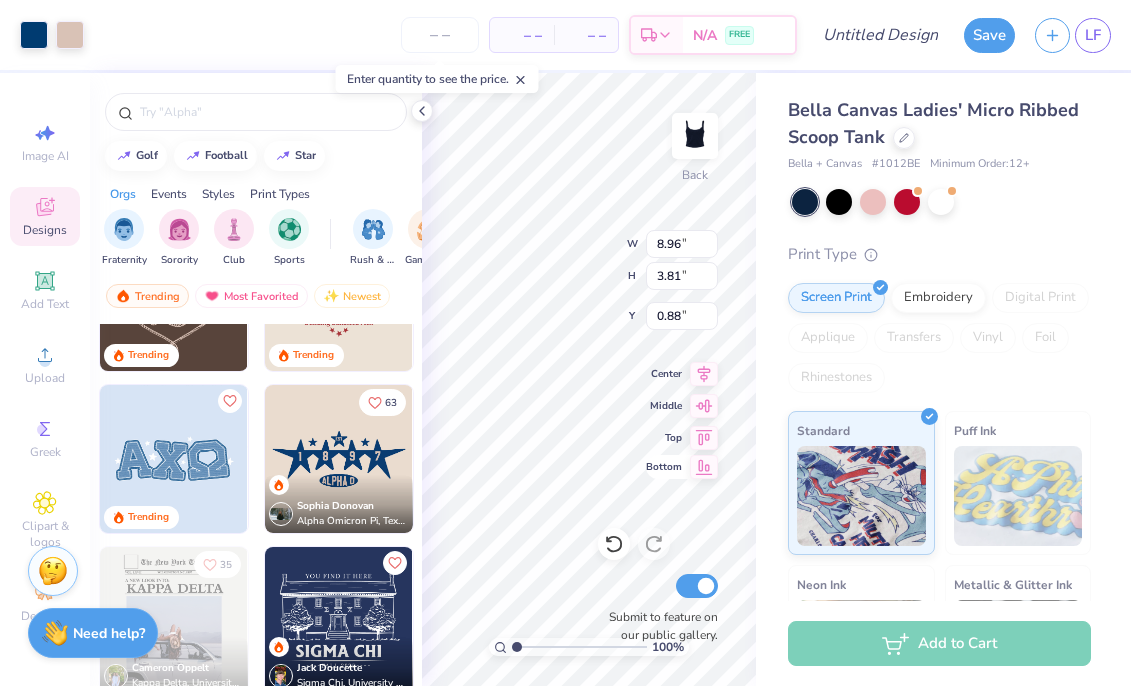 type on "0.88" 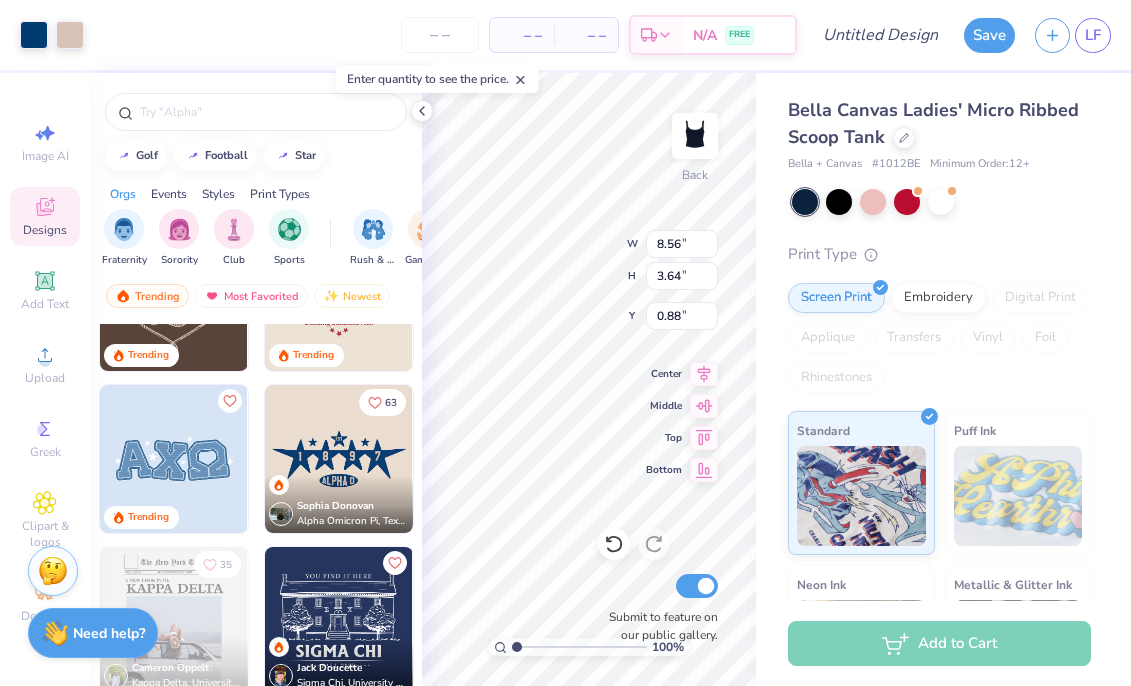 type on "8.56" 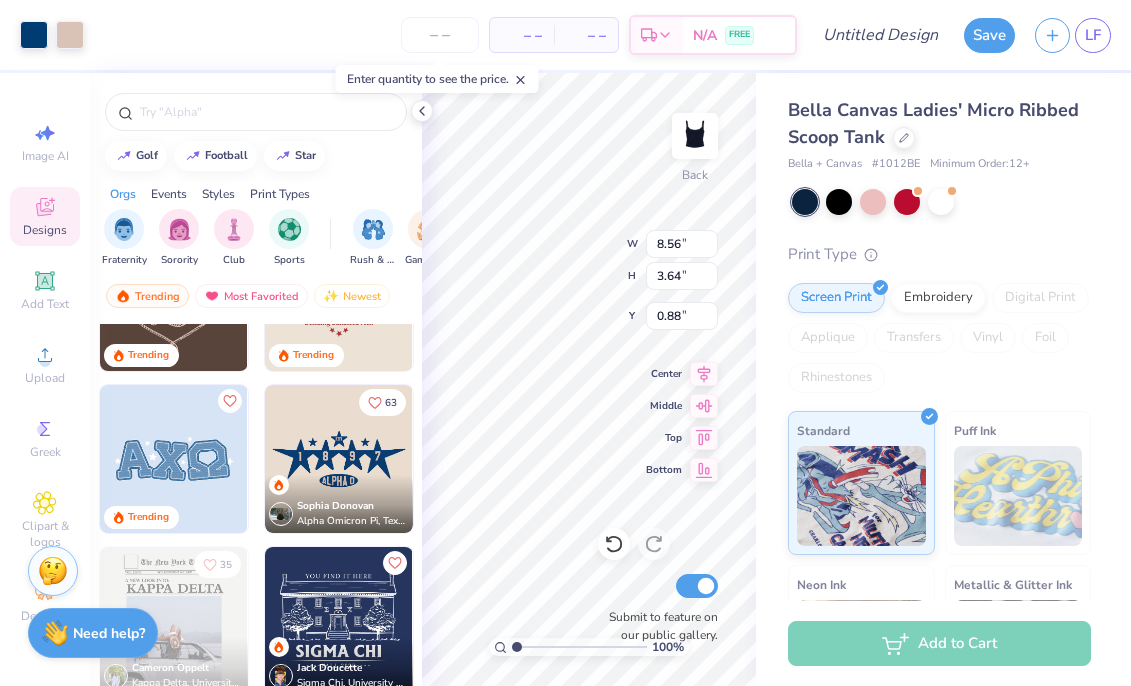 type on "3.64" 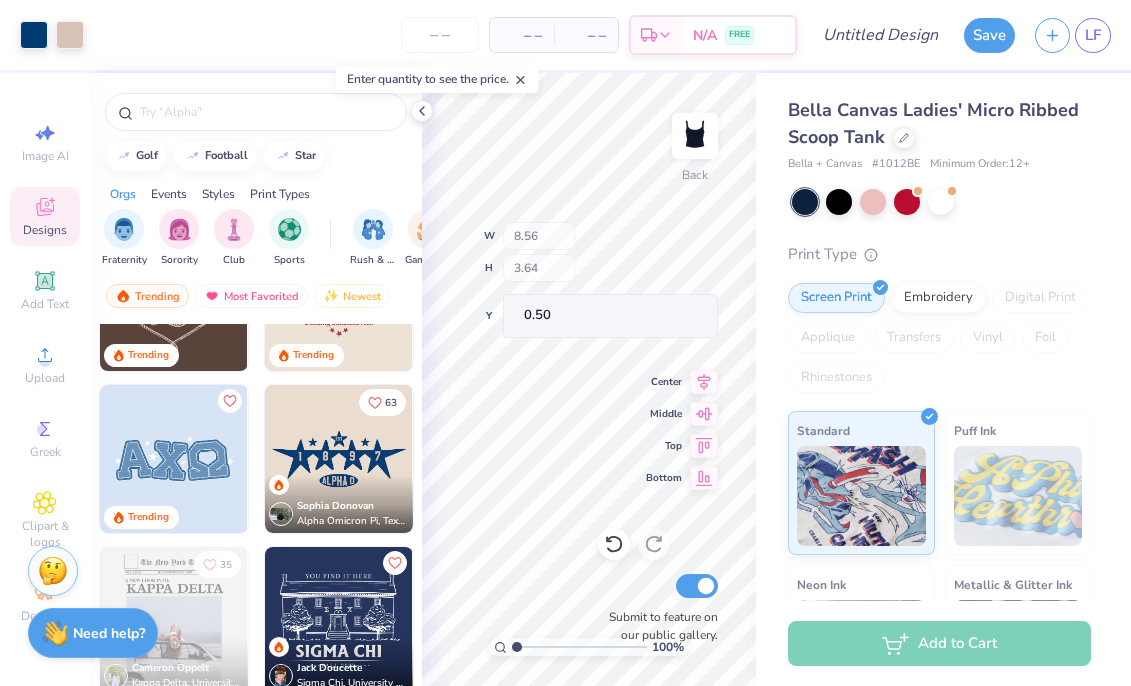 type on "0.50" 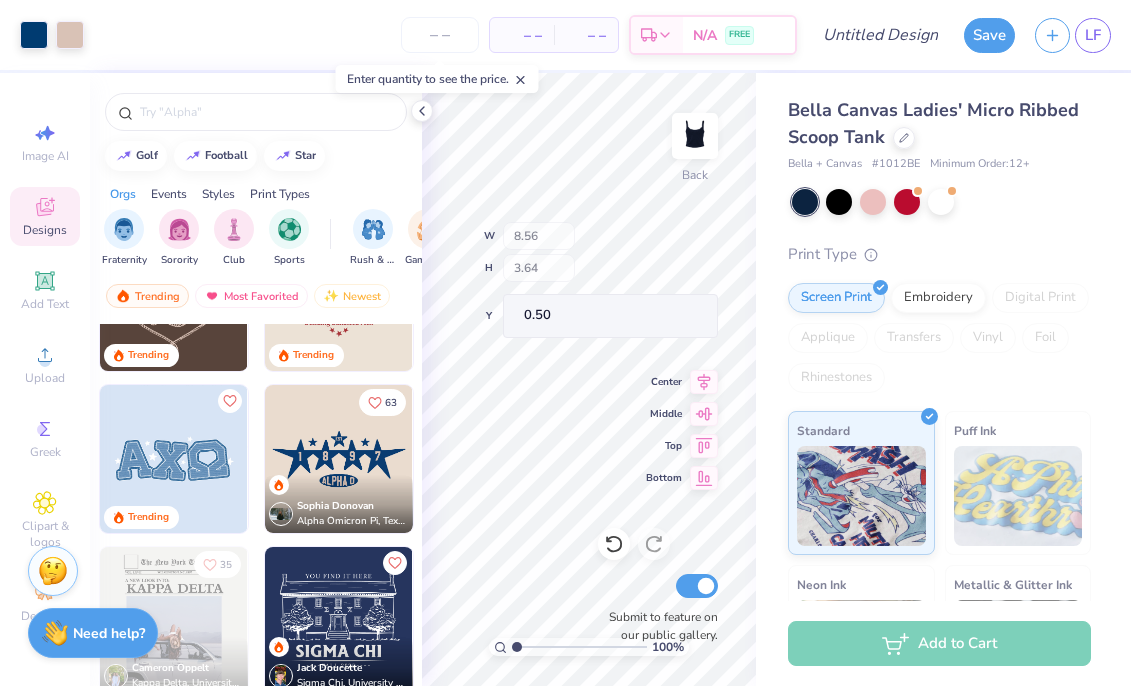 type on "0.33" 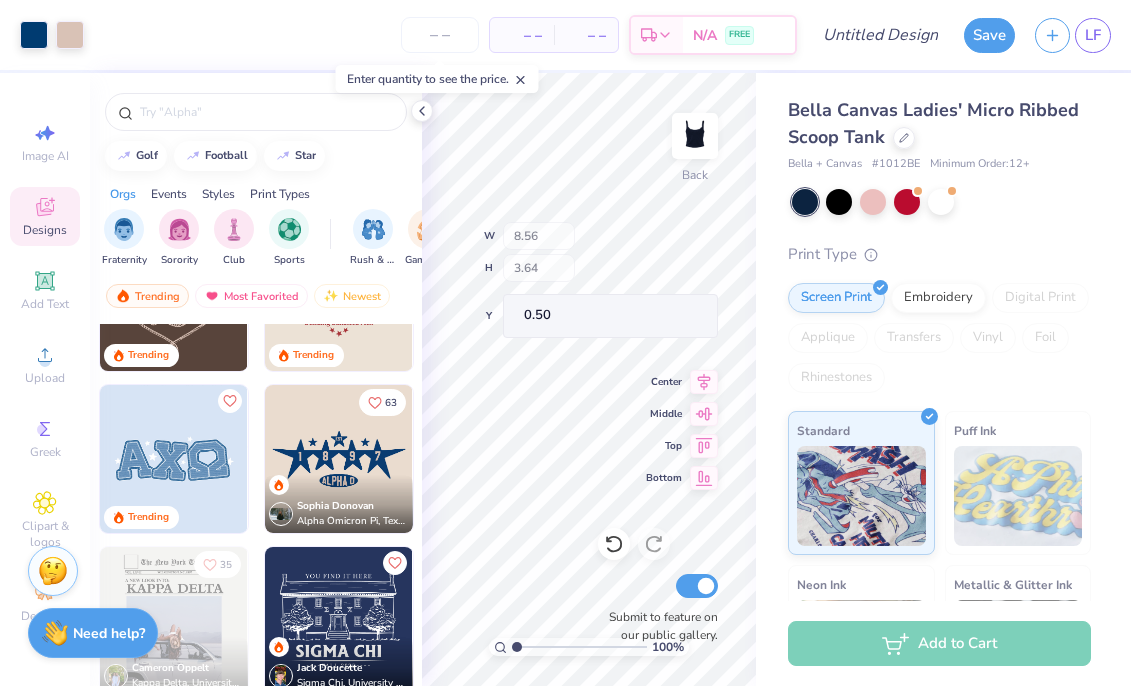 type on "0.61" 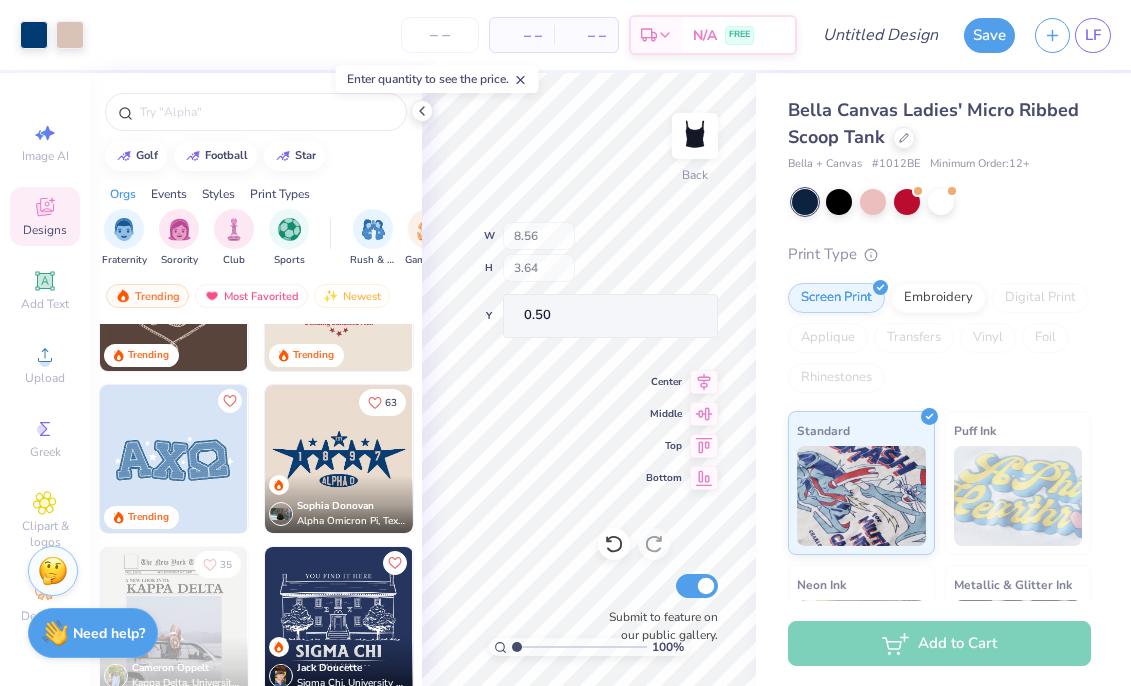 type on "1.82" 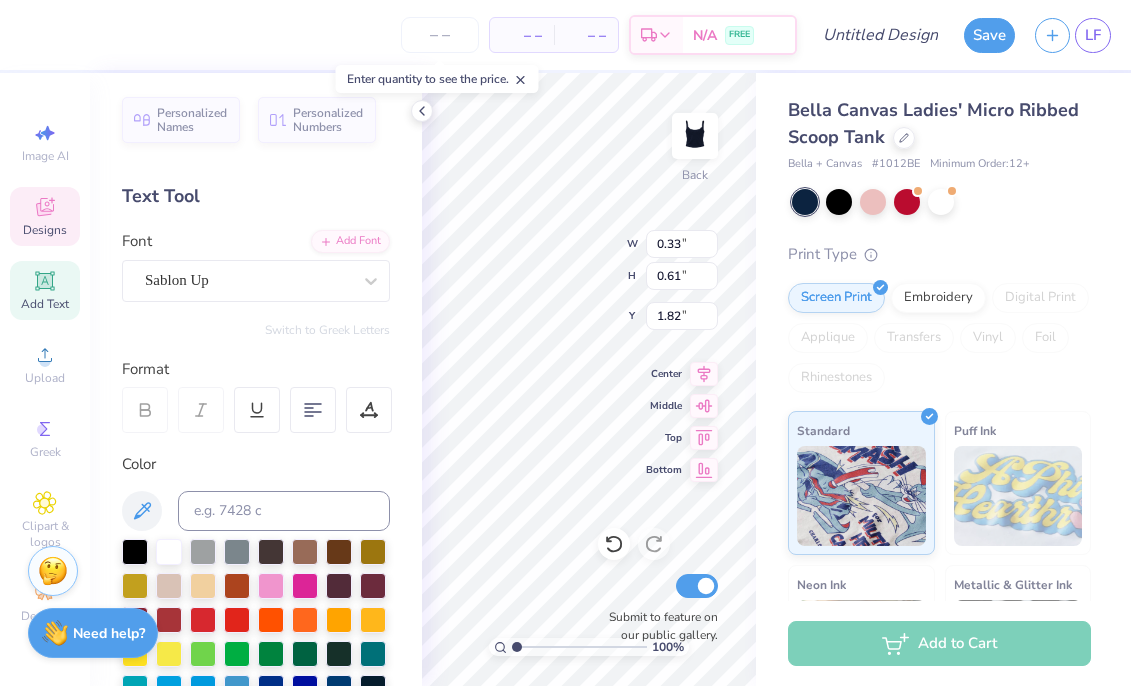 type on "9" 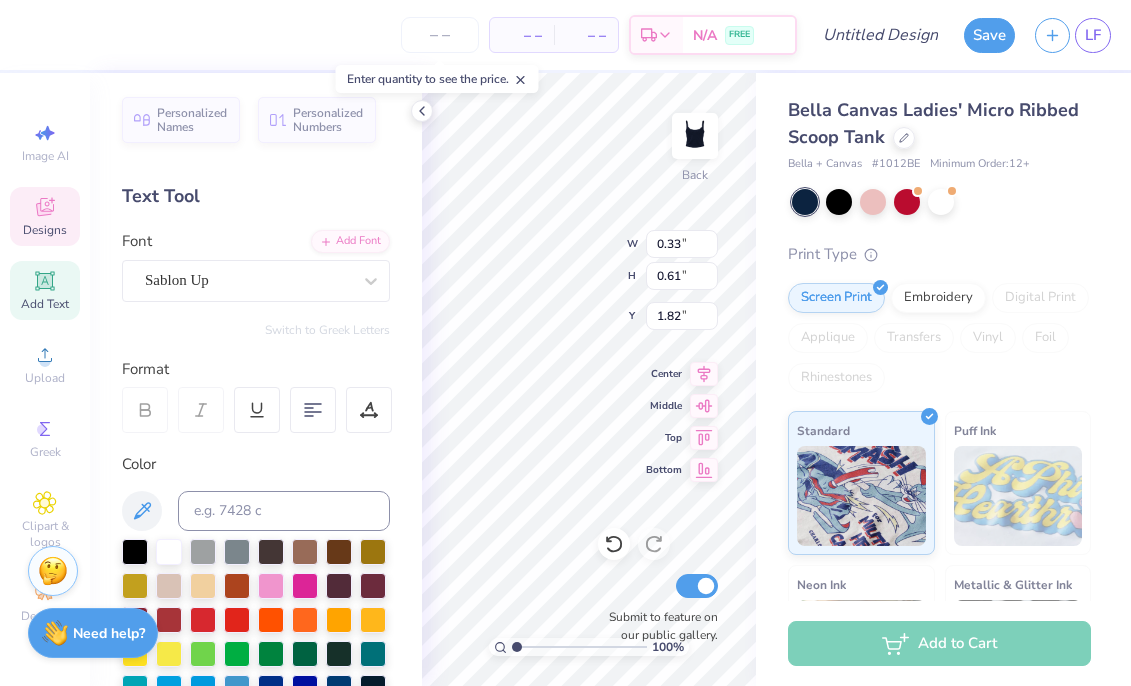 type on "8" 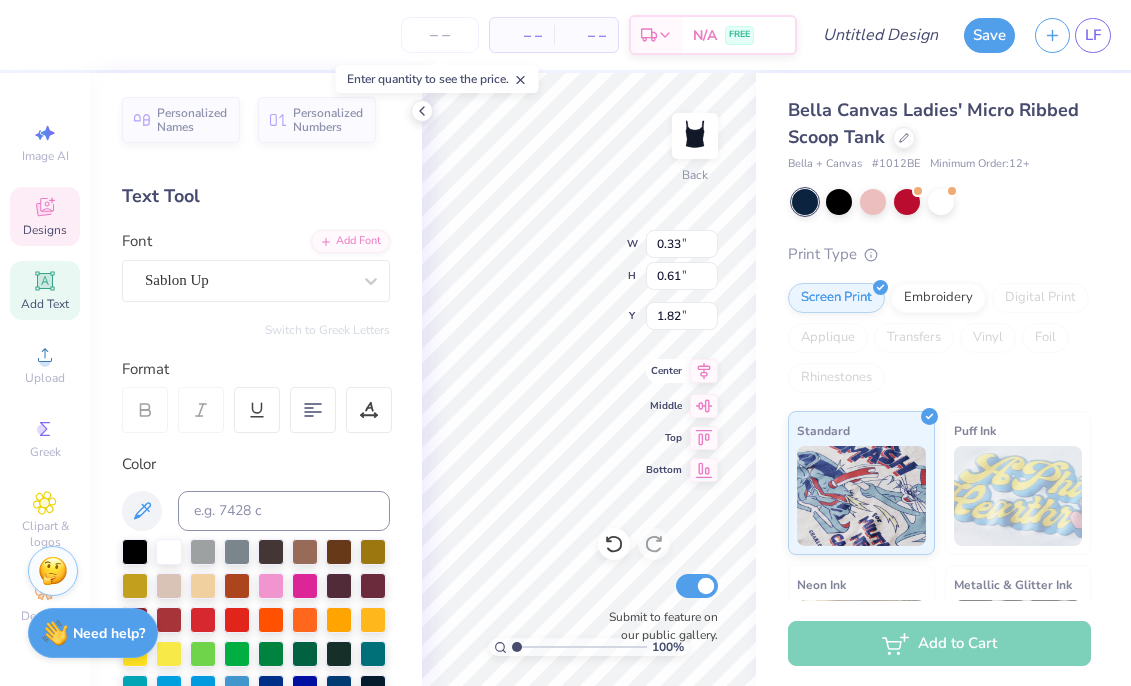 click on "Center" at bounding box center (664, 371) 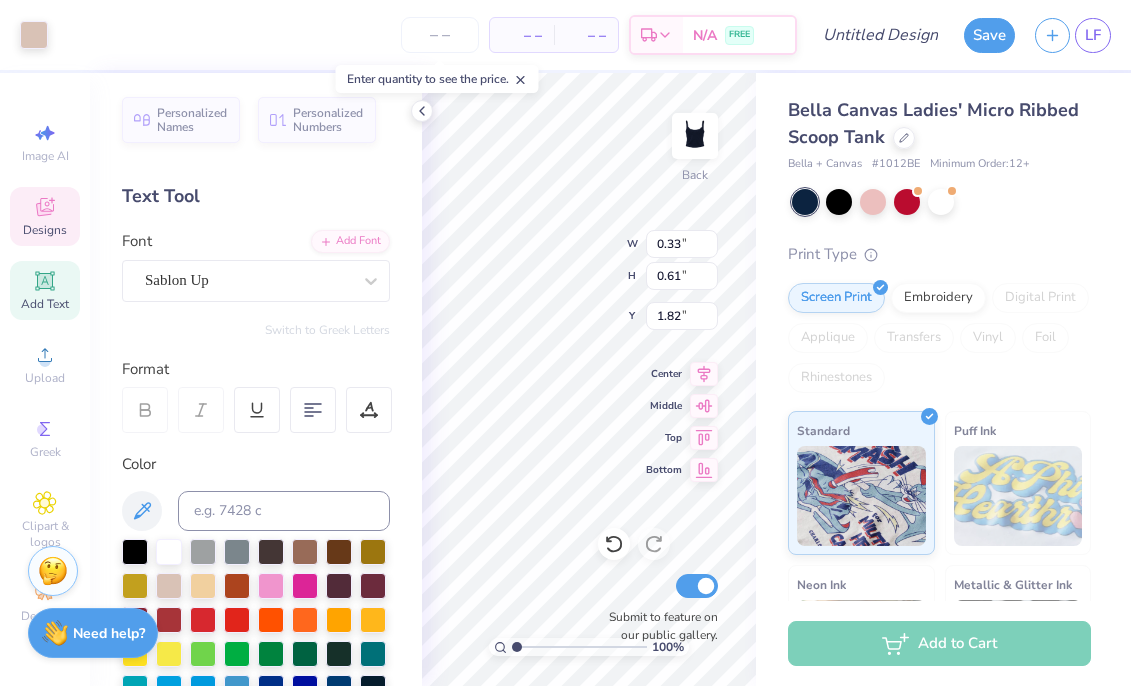 click on "100  % Back W 0.33 0.33 " H 0.61 0.61 " Y 1.82 1.82 " Center Middle Top Bottom Submit to feature on our public gallery." at bounding box center [589, 379] 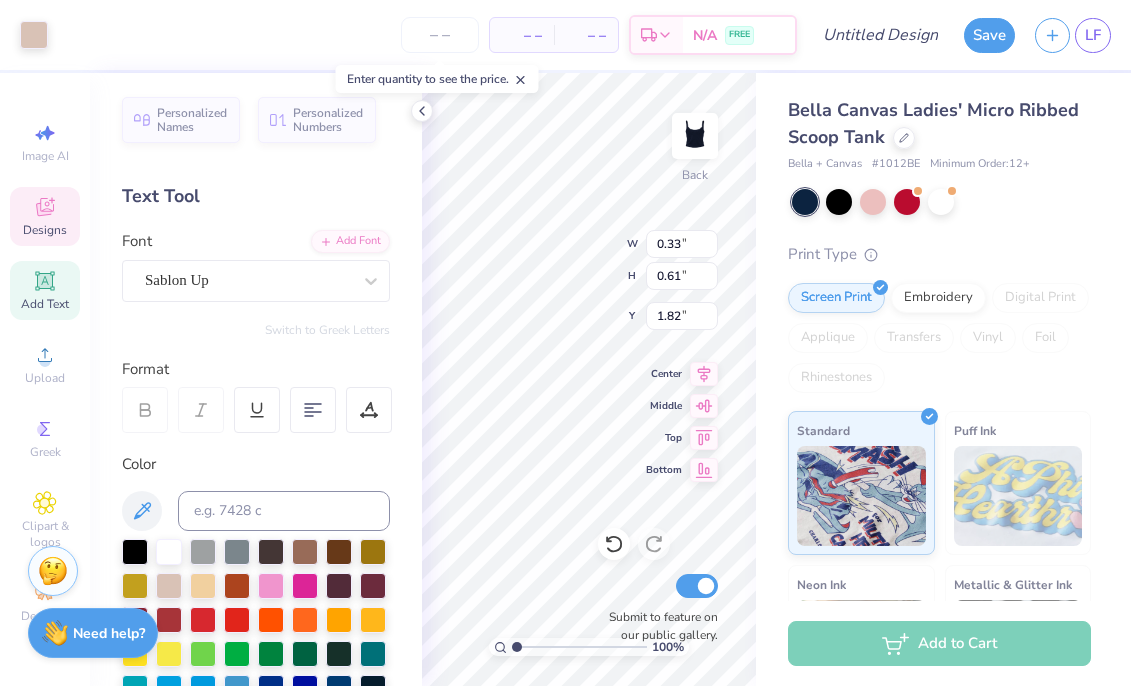 click on "Center" at bounding box center [664, 374] 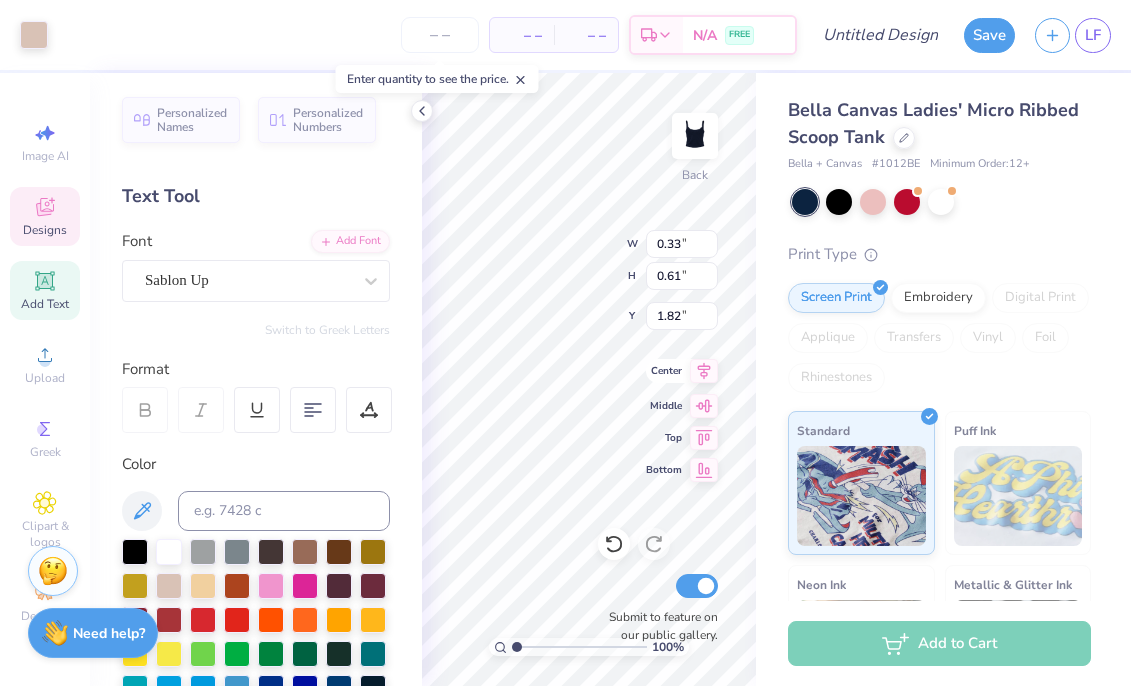 click on "Center" at bounding box center [664, 371] 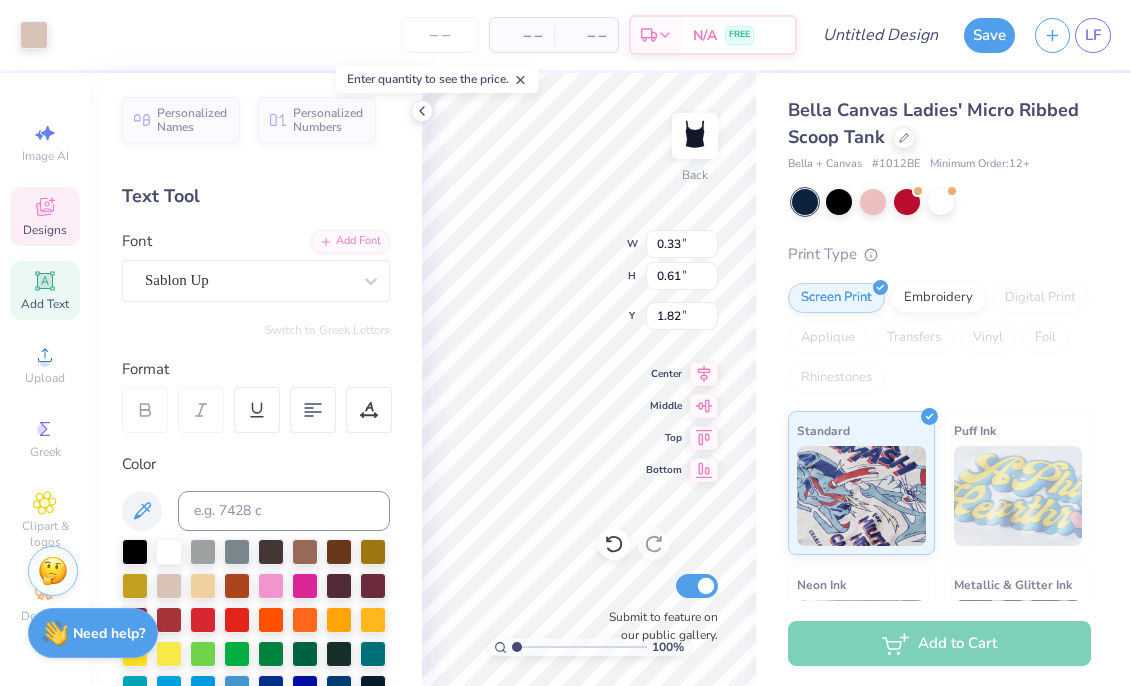 click on "100  % Back W 0.33 0.33 " H 0.61 0.61 " Y 1.82 1.82 " Center Middle Top Bottom Submit to feature on our public gallery." at bounding box center (589, 379) 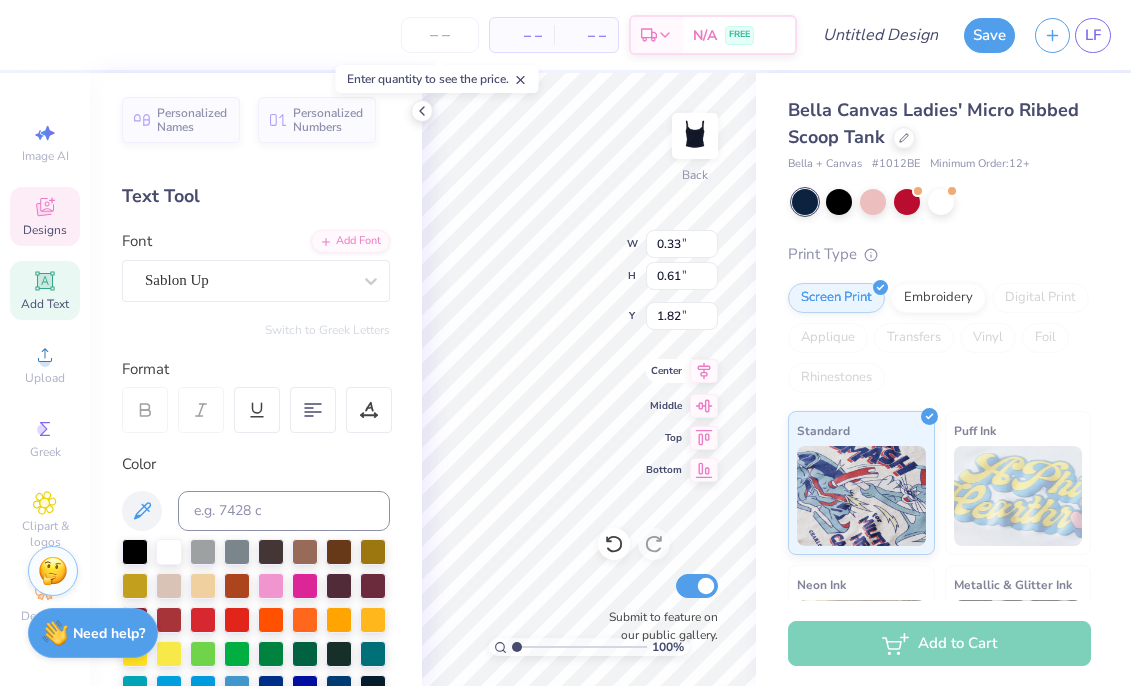 type on "8.56" 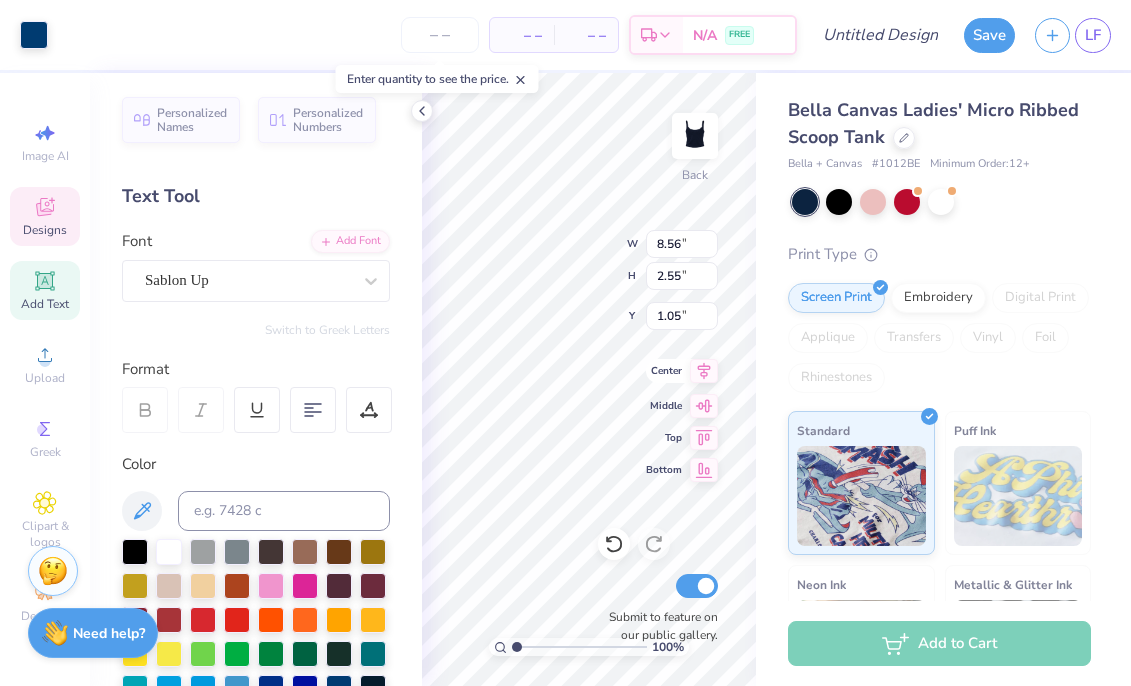 click on "Center" at bounding box center (682, 371) 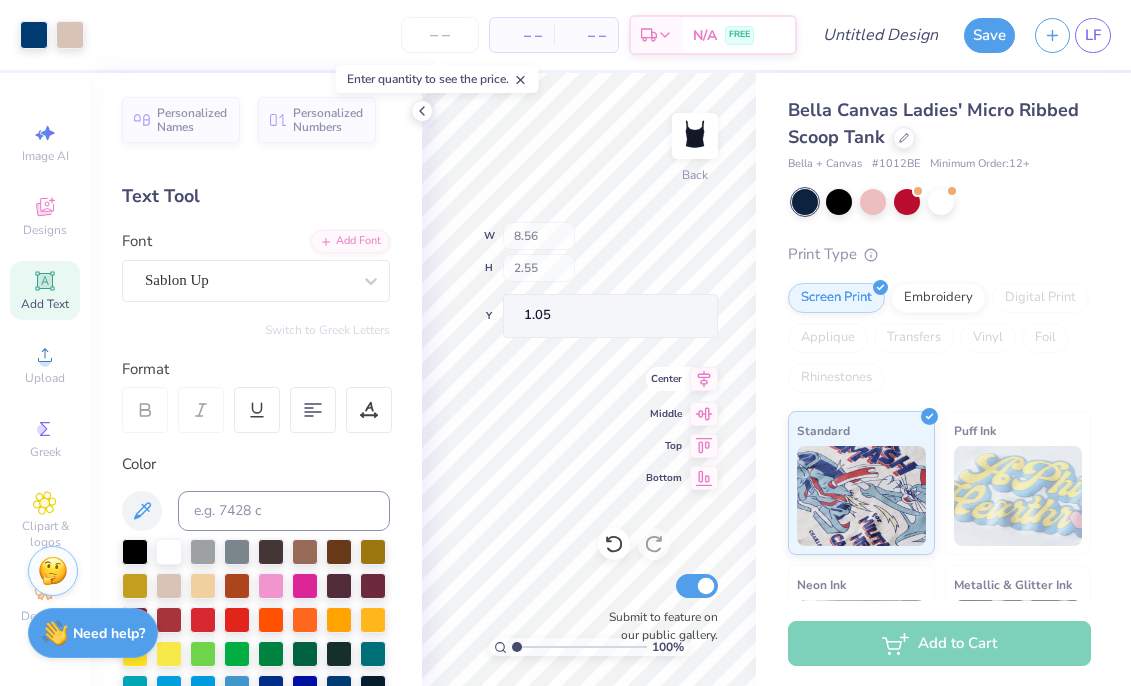 type on "0.94" 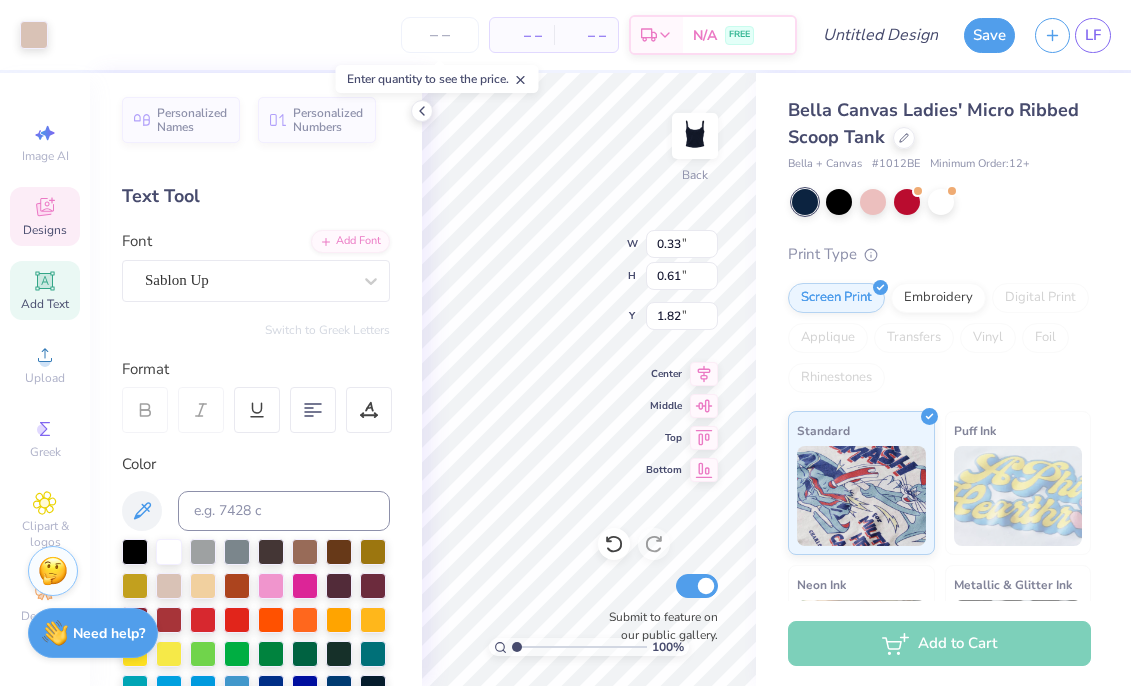 click on "100  % Back W 0.33 0.33 " H 0.61 0.61 " Y 1.82 1.82 " Center Middle Top Bottom Submit to feature on our public gallery." at bounding box center (589, 379) 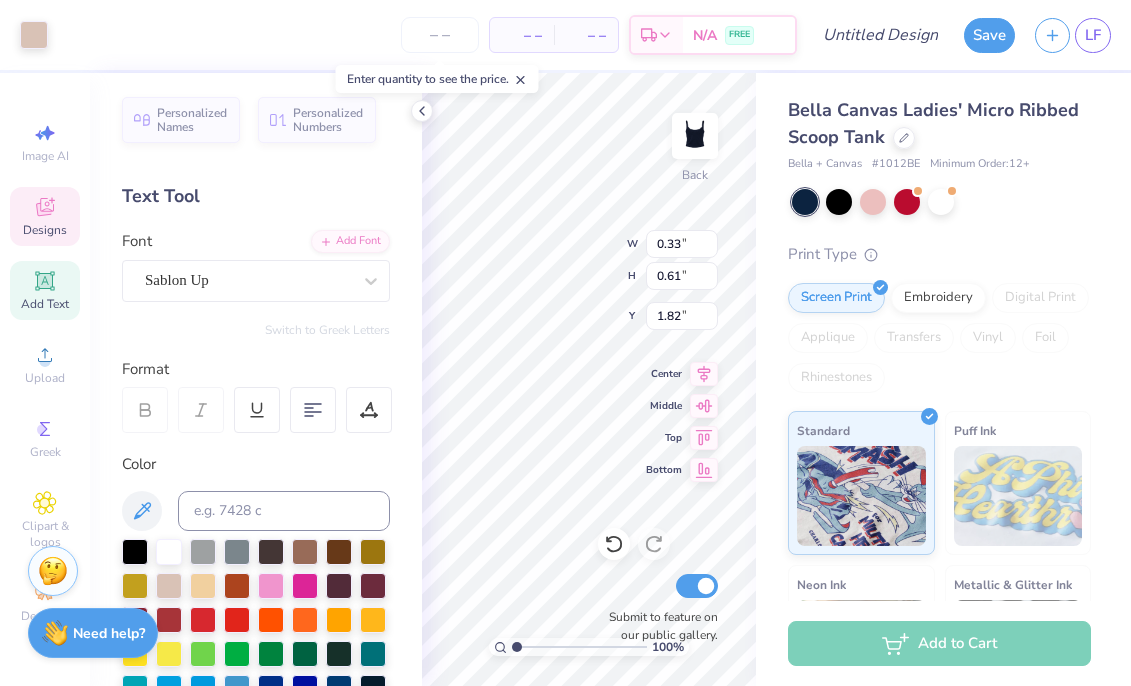 click on "100  % Back W 0.33 0.33 " H 0.61 0.61 " Y 1.82 1.82 " Center Middle Top Bottom Submit to feature on our public gallery." at bounding box center [589, 379] 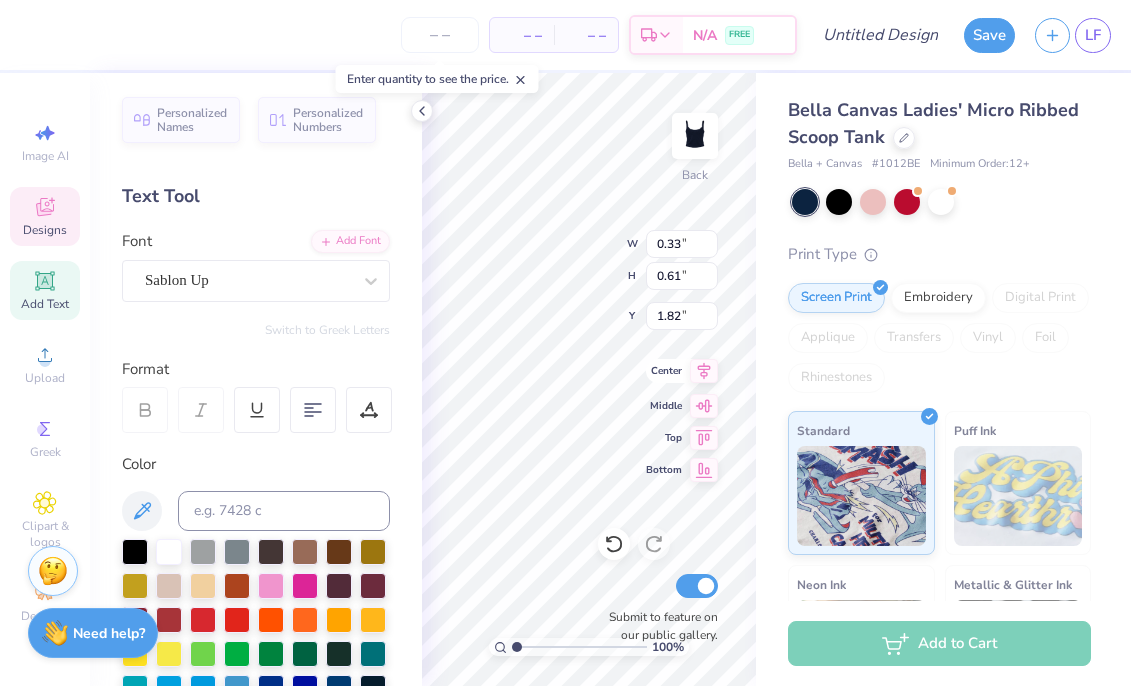 click on "100  % Back W 0.33 0.33 " H 0.61 0.61 " Y 1.82 1.82 " Center Middle Top Bottom Submit to feature on our public gallery." at bounding box center (589, 379) 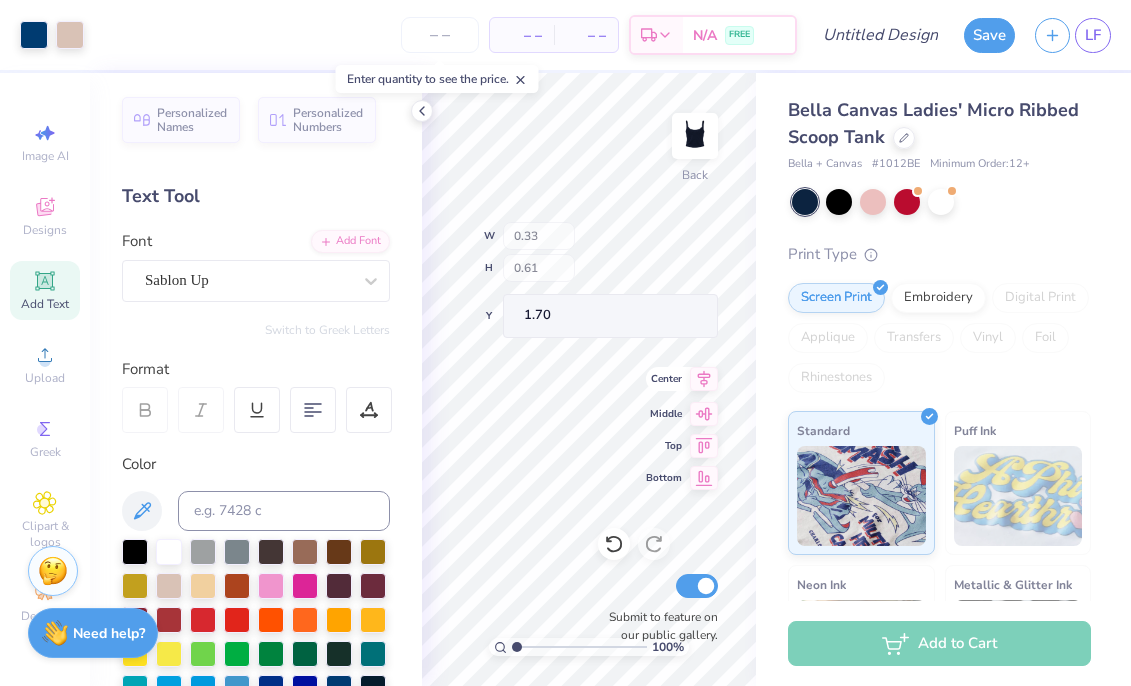 type on "1.70" 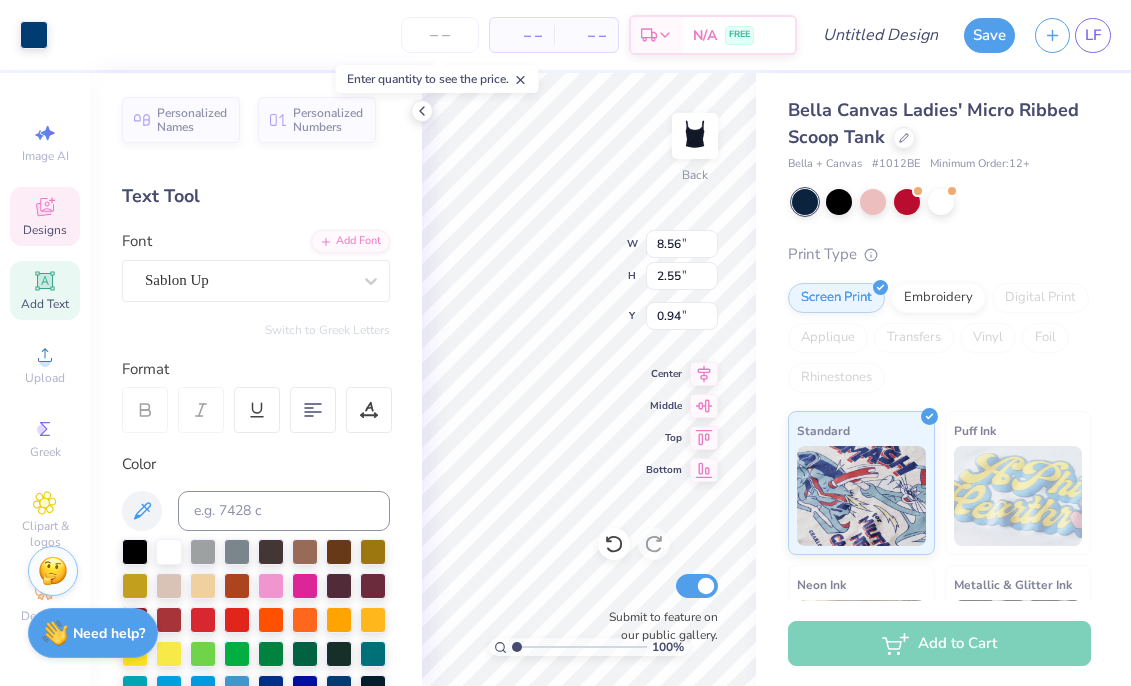 click on "Center" at bounding box center (664, 374) 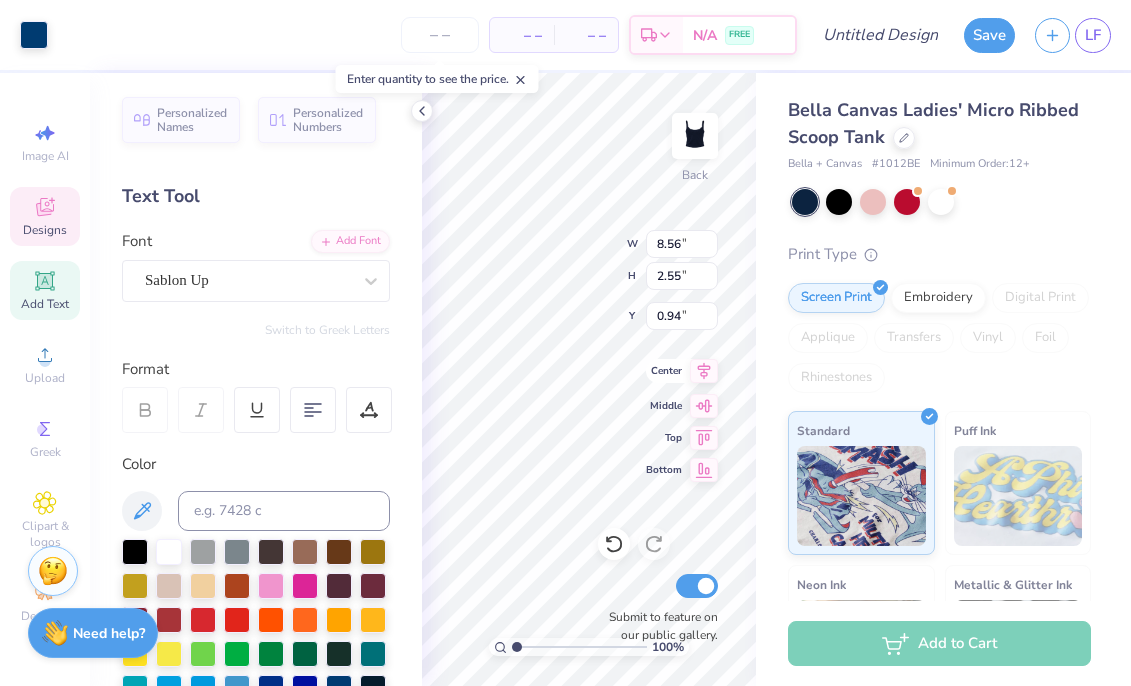 click on "Center" at bounding box center [682, 371] 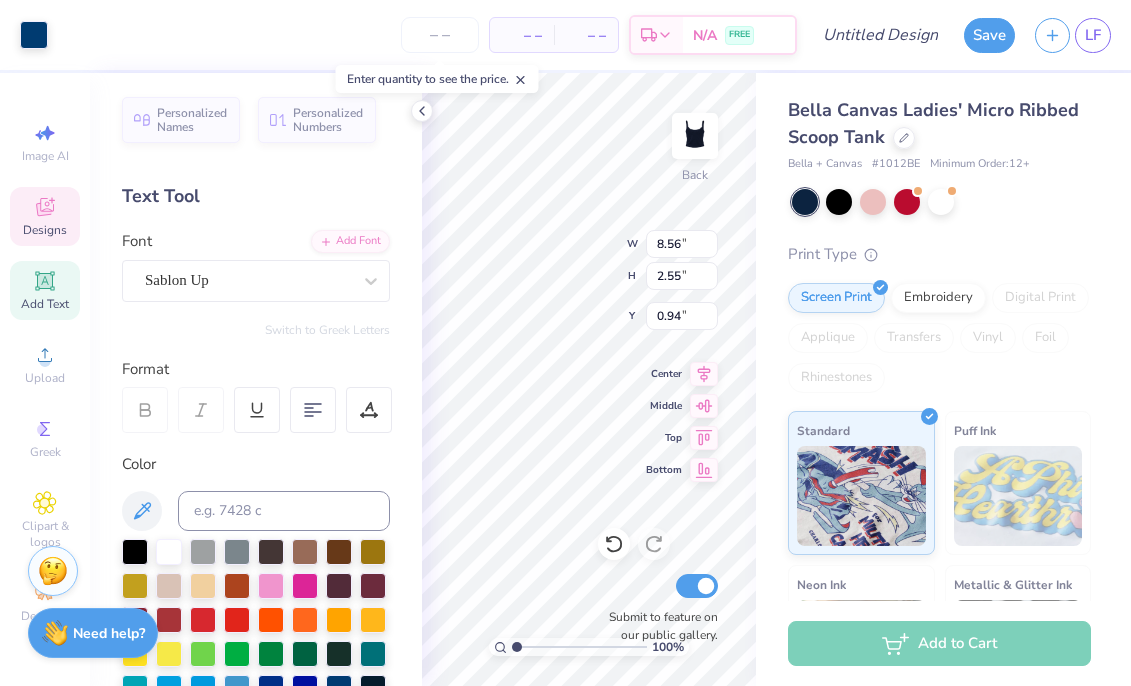 click on "– – Per Item – – Total Est.  Delivery N/A FREE" at bounding box center [427, 35] 